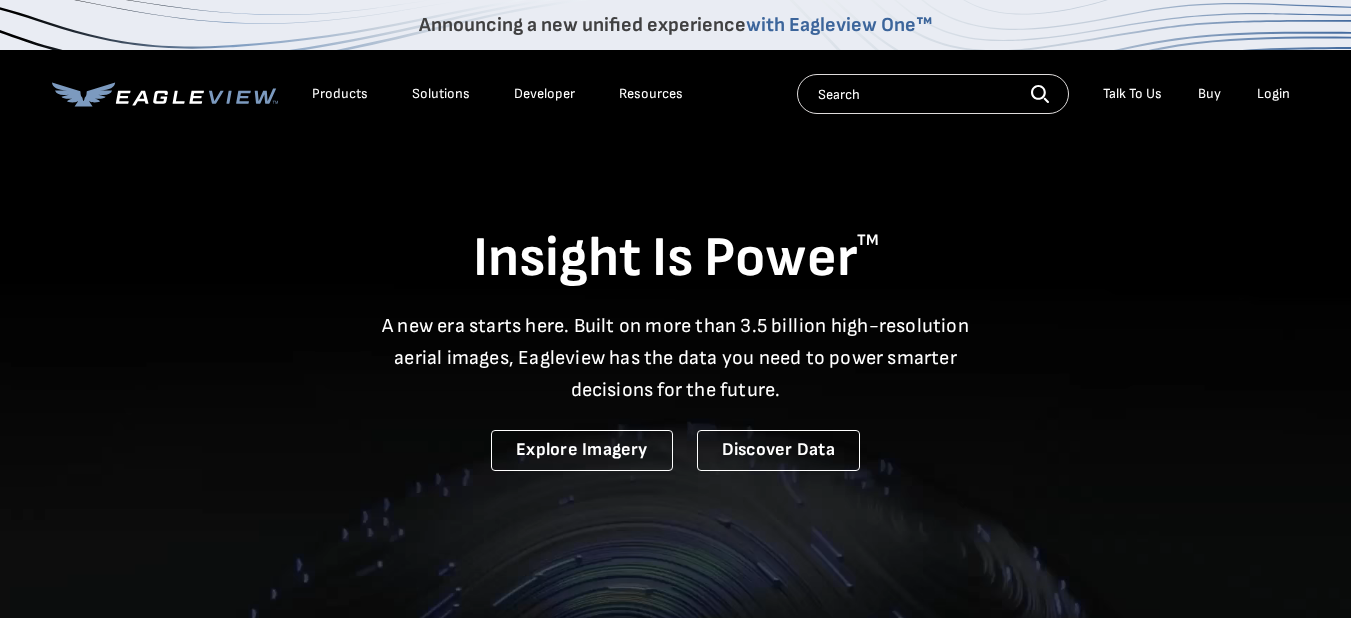 scroll, scrollTop: 0, scrollLeft: 0, axis: both 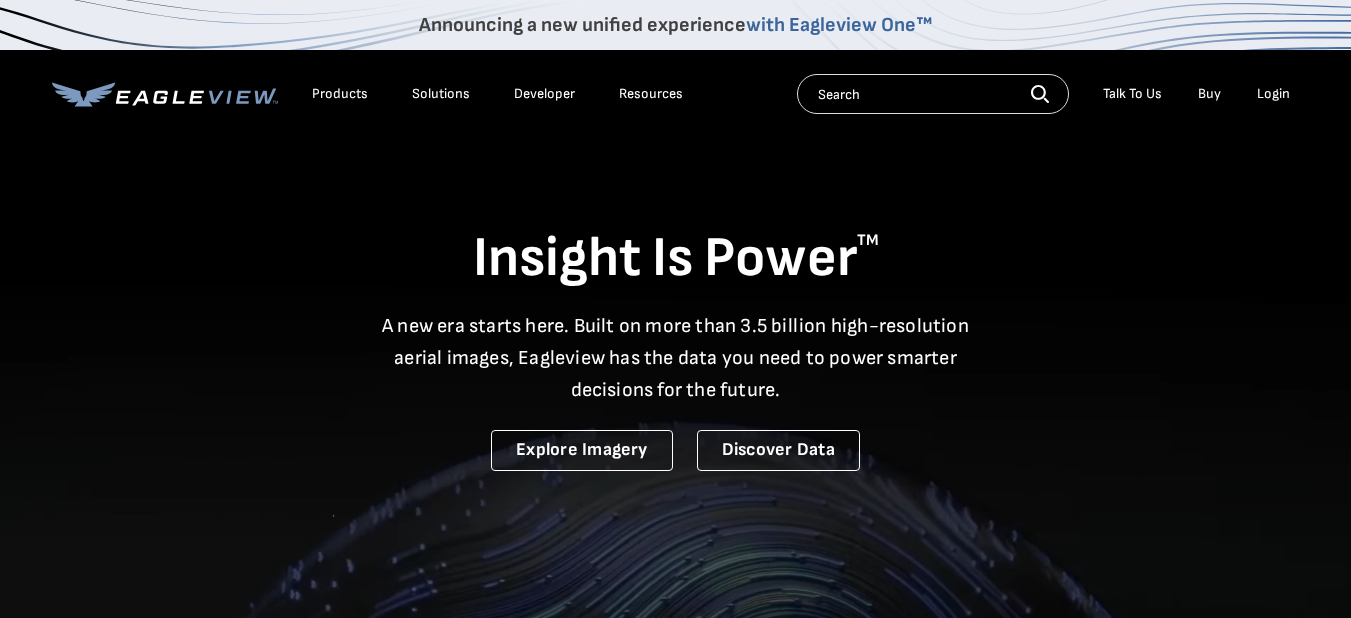 click on "Login" at bounding box center [1273, 94] 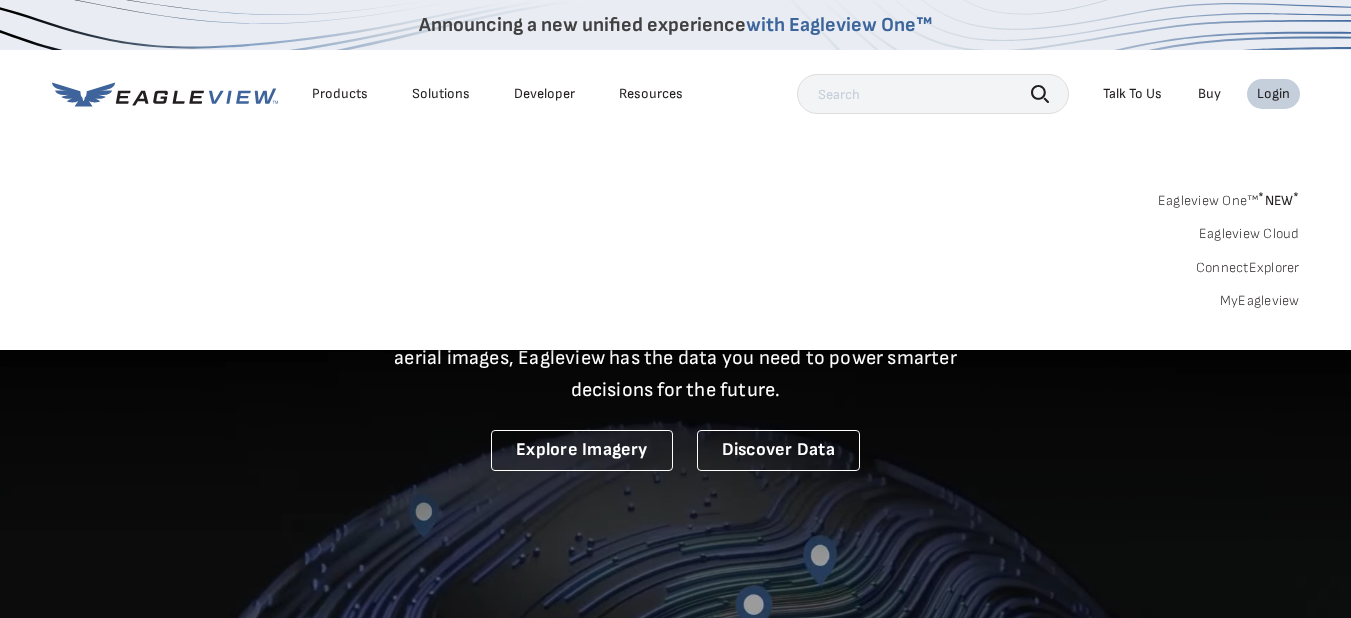 click on "MyEagleview" at bounding box center [1260, 301] 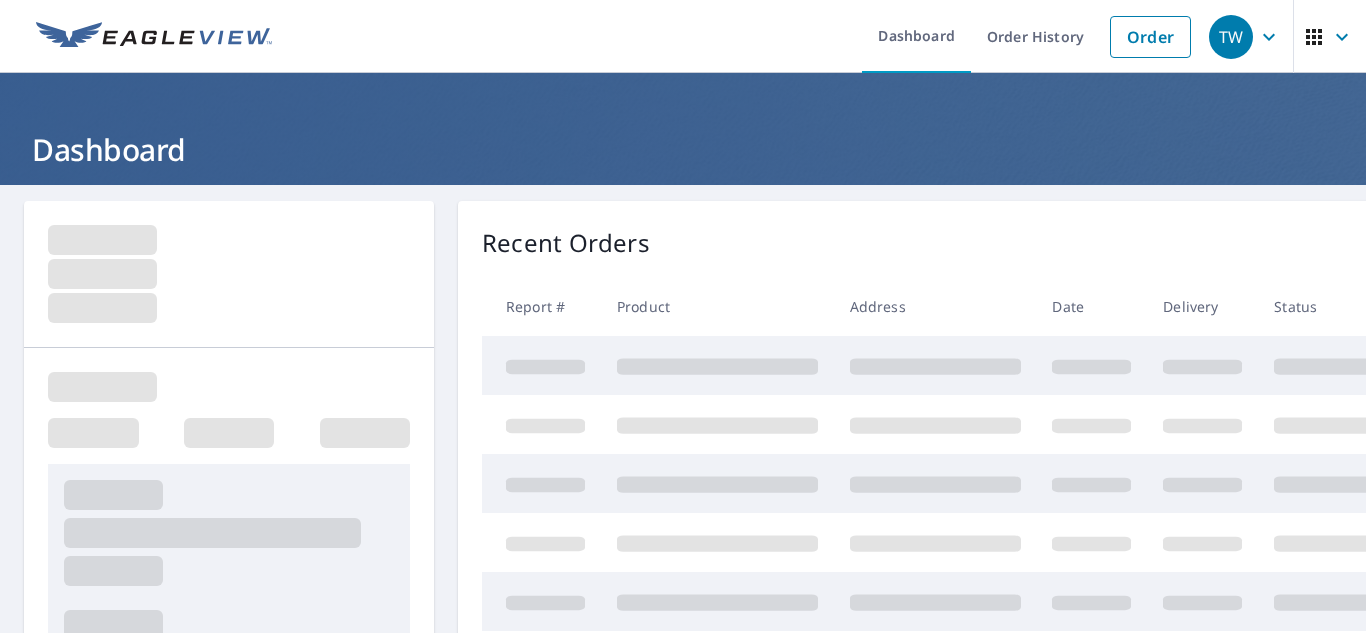 scroll, scrollTop: 0, scrollLeft: 0, axis: both 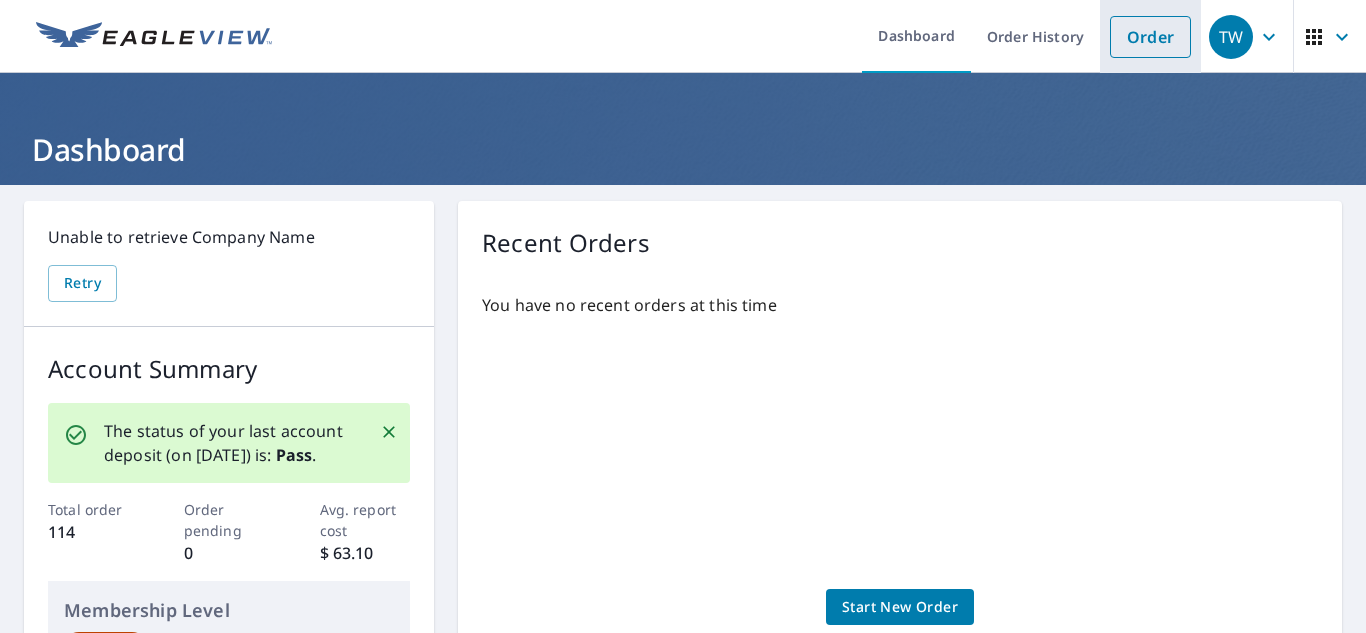click on "Order" at bounding box center [1150, 37] 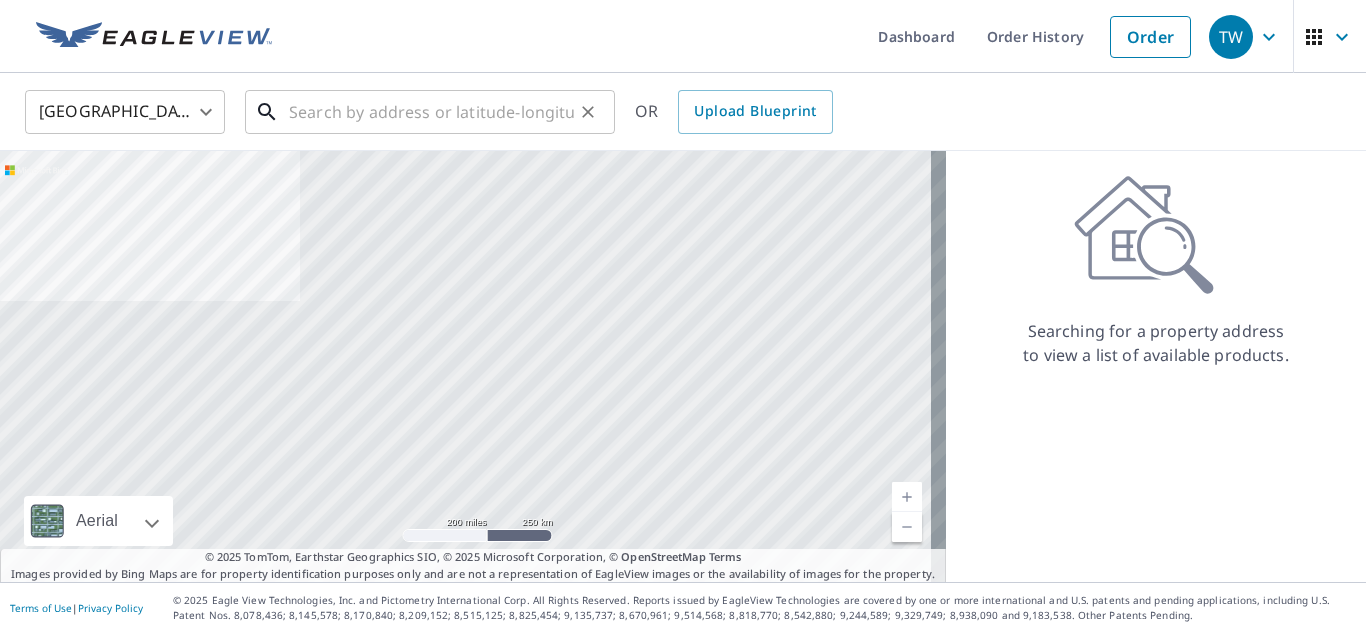 click at bounding box center (431, 112) 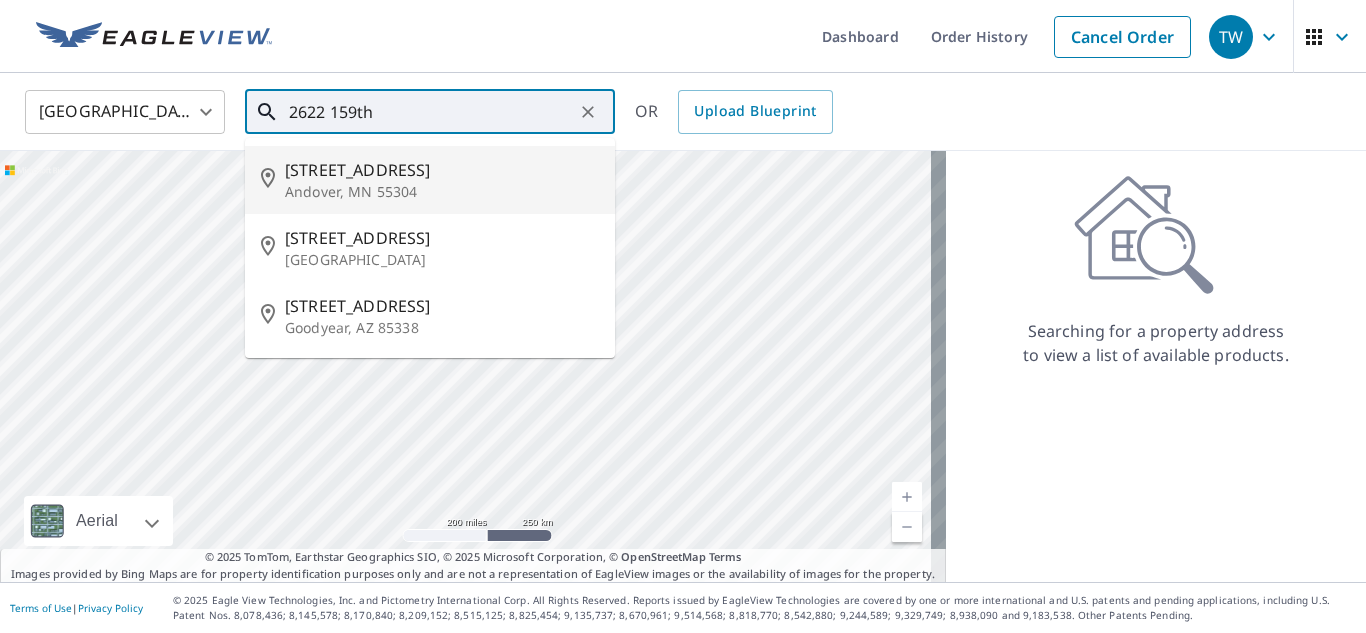 click on "[STREET_ADDRESS]" at bounding box center [442, 170] 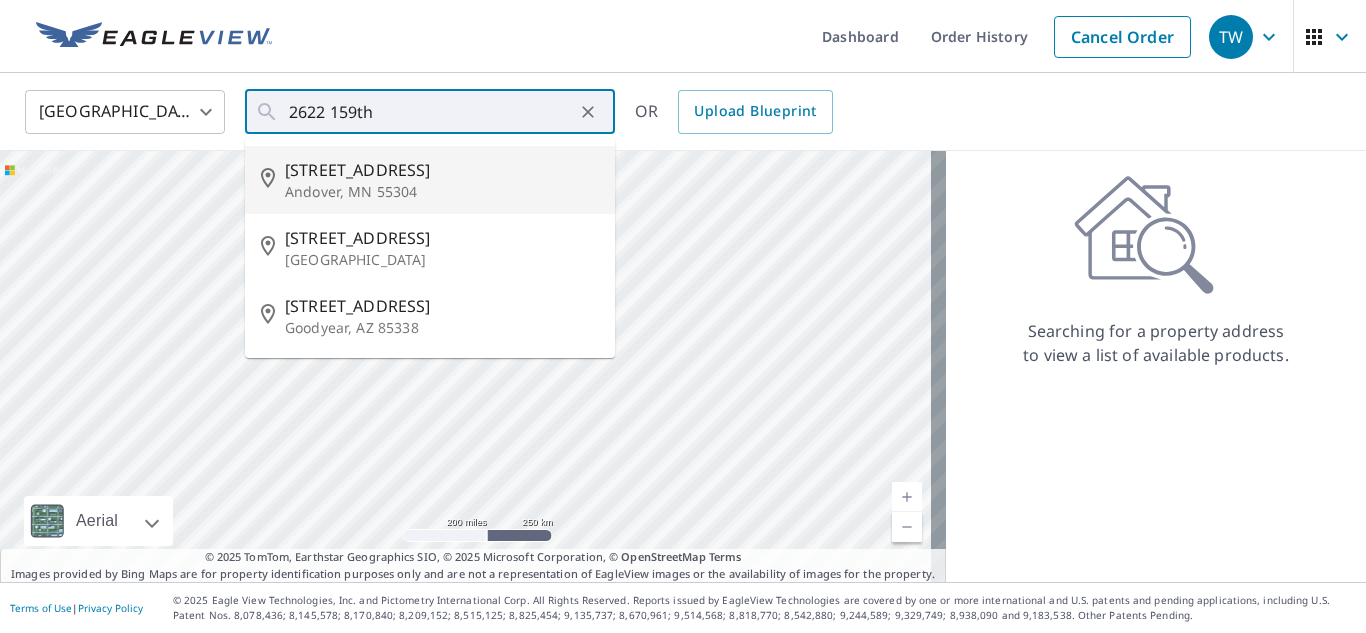 type on "[STREET_ADDRESS]" 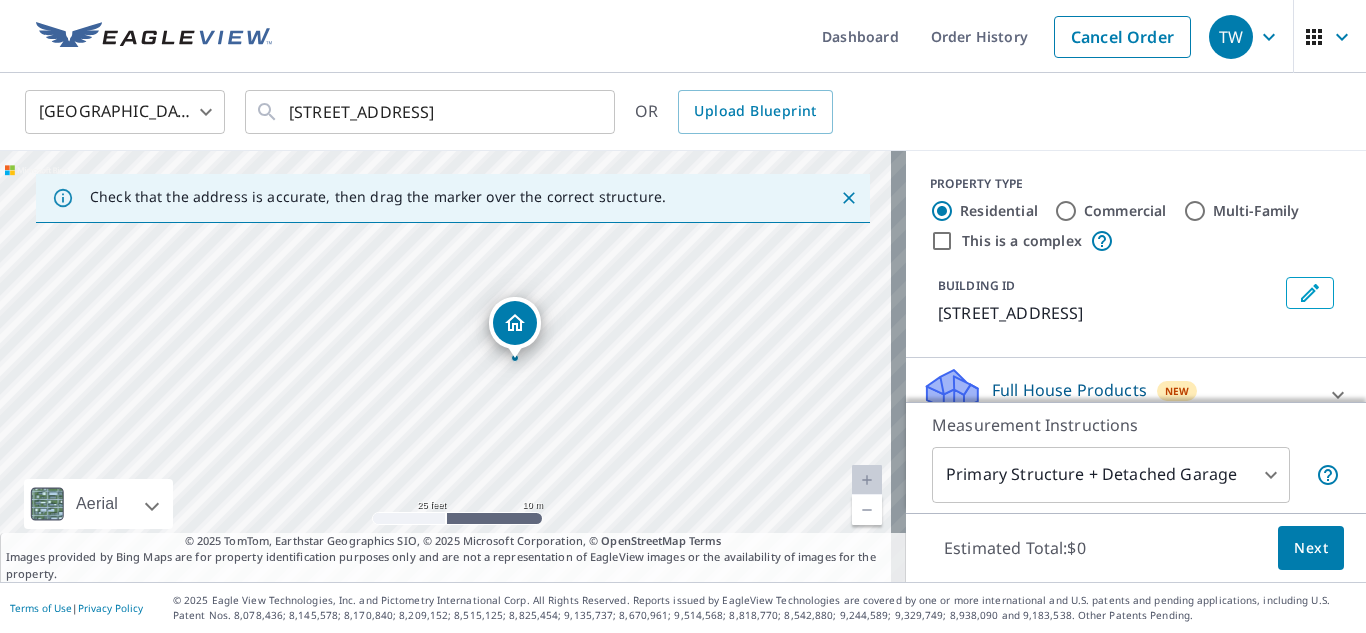 drag, startPoint x: 408, startPoint y: 353, endPoint x: 631, endPoint y: 395, distance: 226.92068 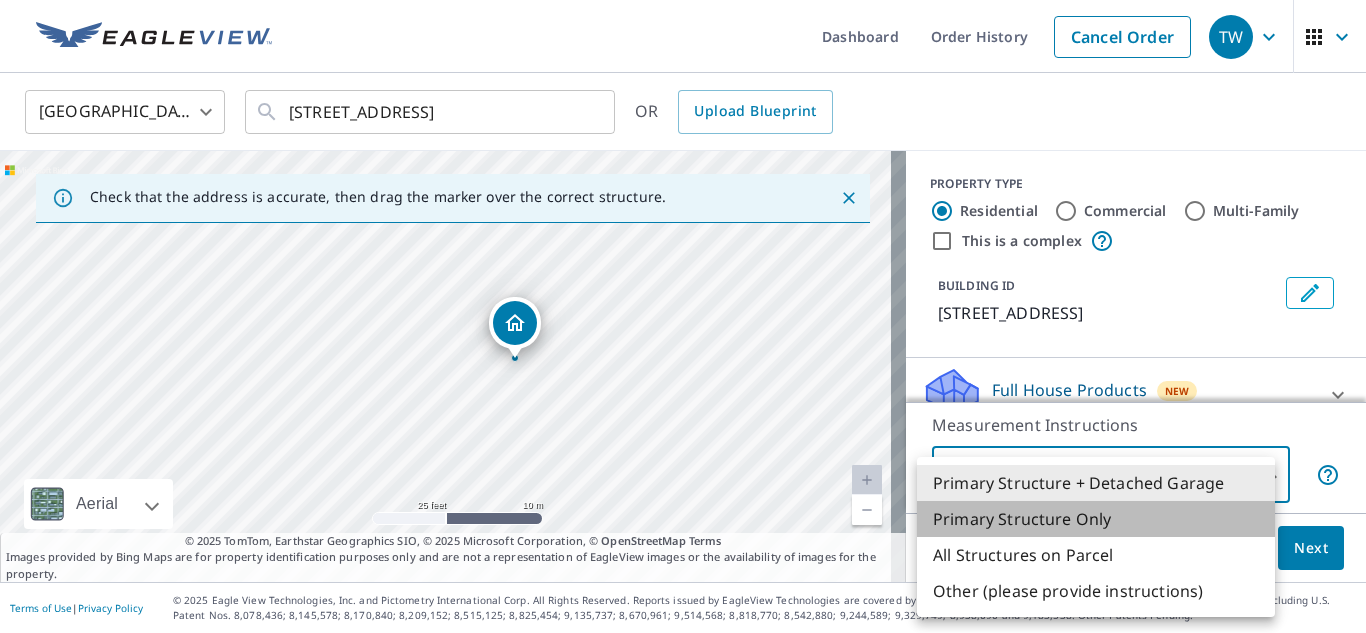 click on "Primary Structure Only" at bounding box center (1096, 519) 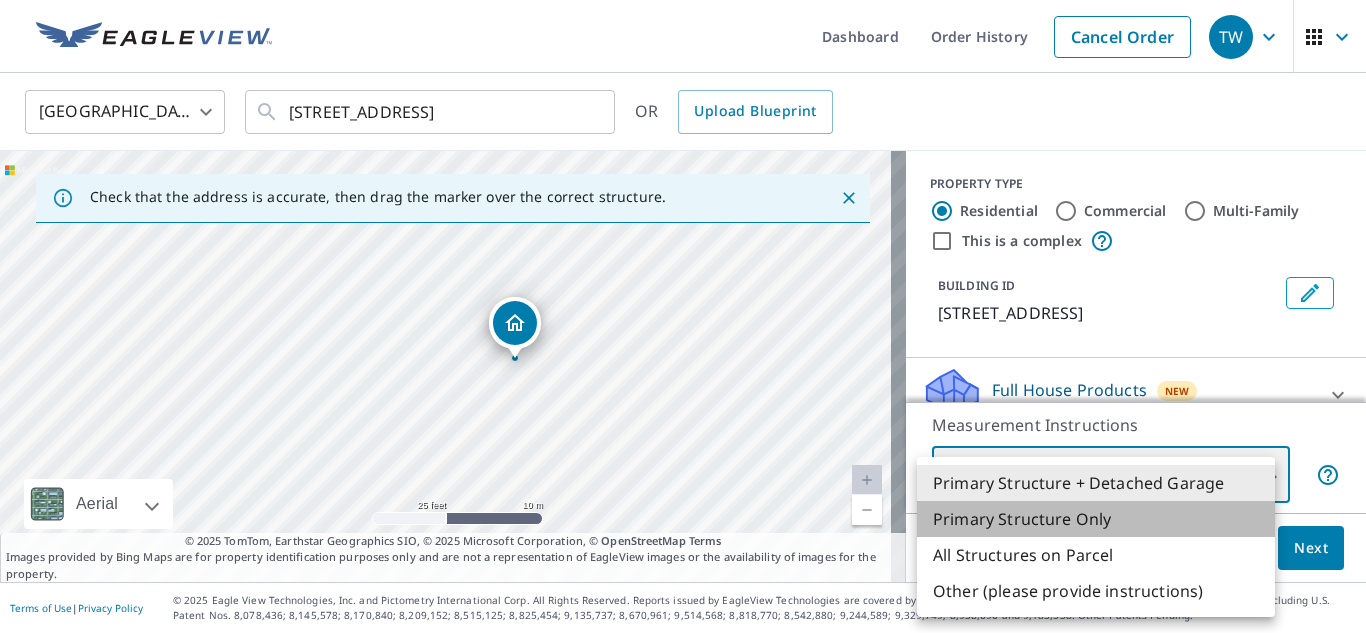 type on "2" 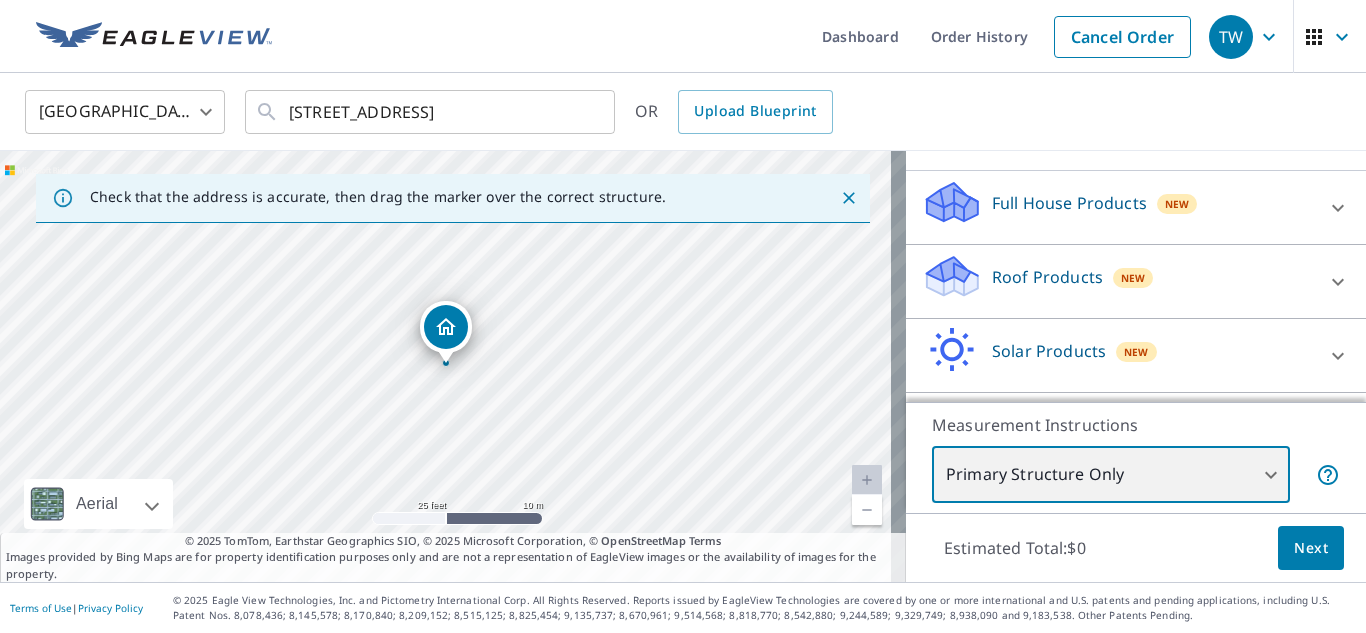 scroll, scrollTop: 200, scrollLeft: 0, axis: vertical 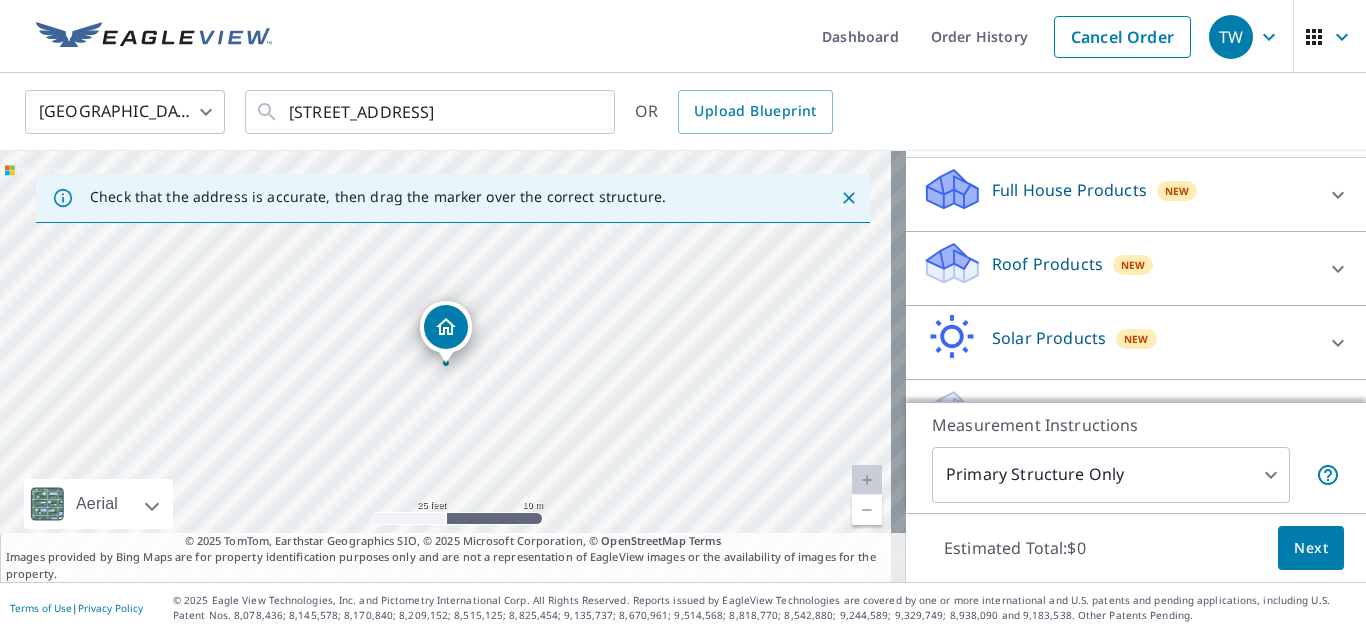 click on "Roof Products New" at bounding box center (1118, 268) 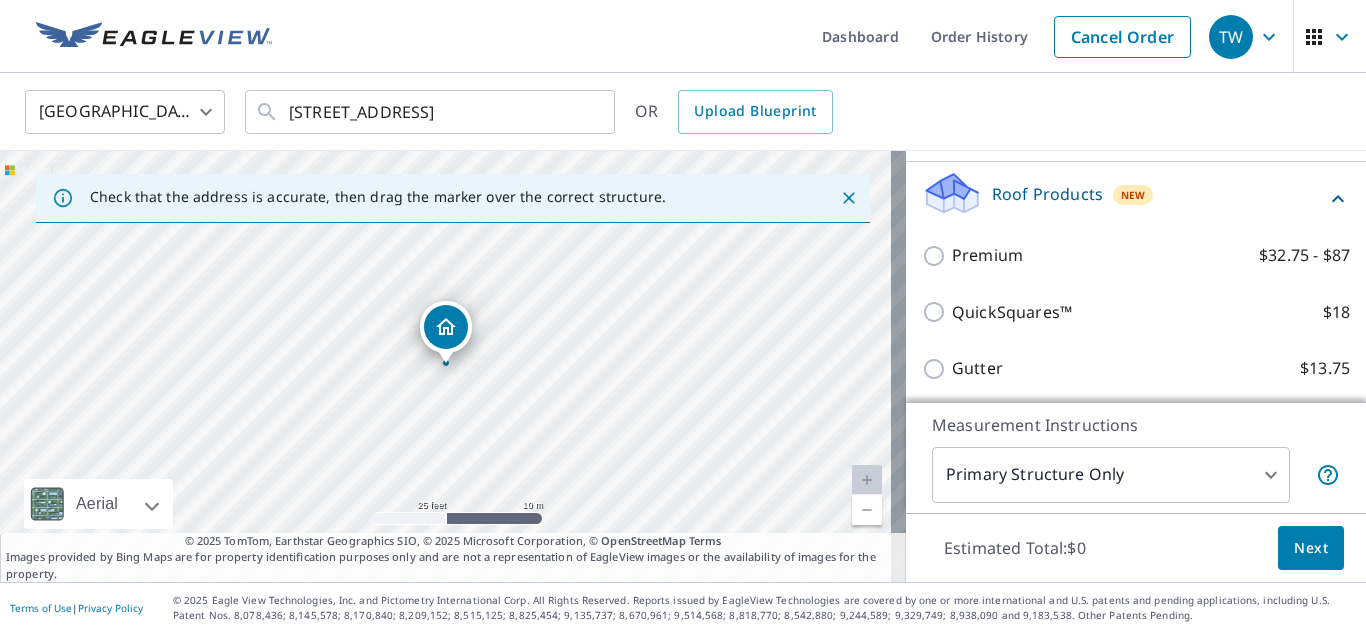 scroll, scrollTop: 300, scrollLeft: 0, axis: vertical 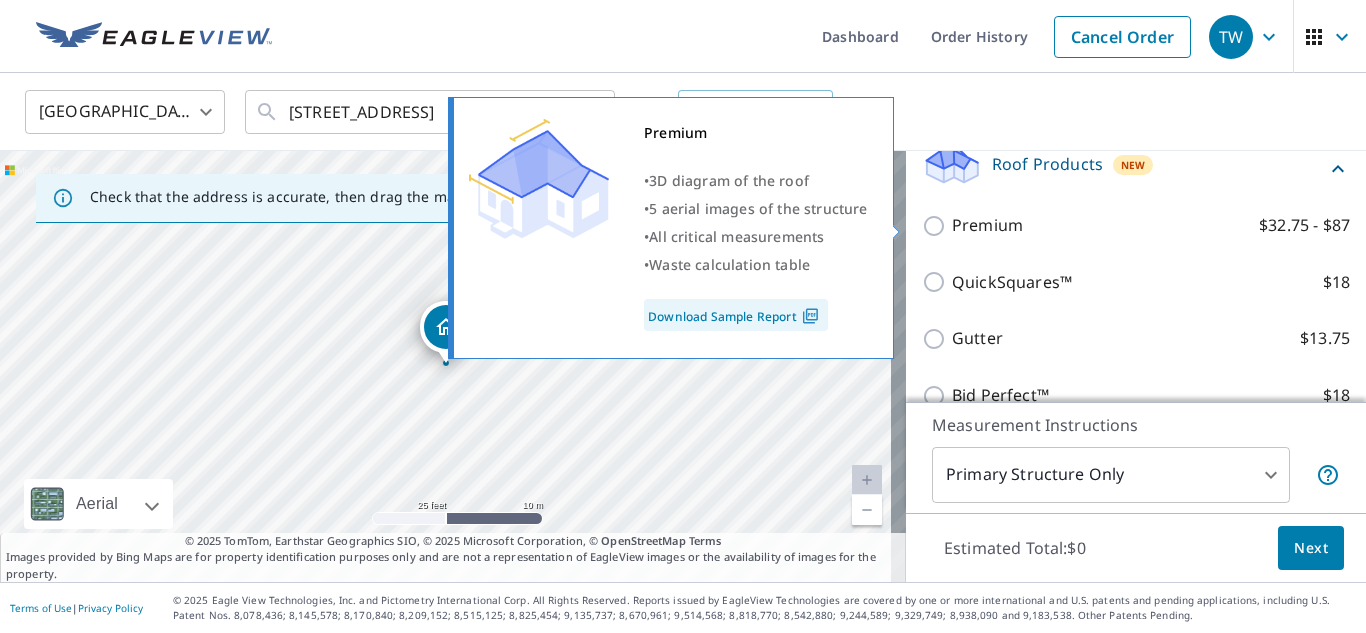 click on "Premium" at bounding box center [987, 225] 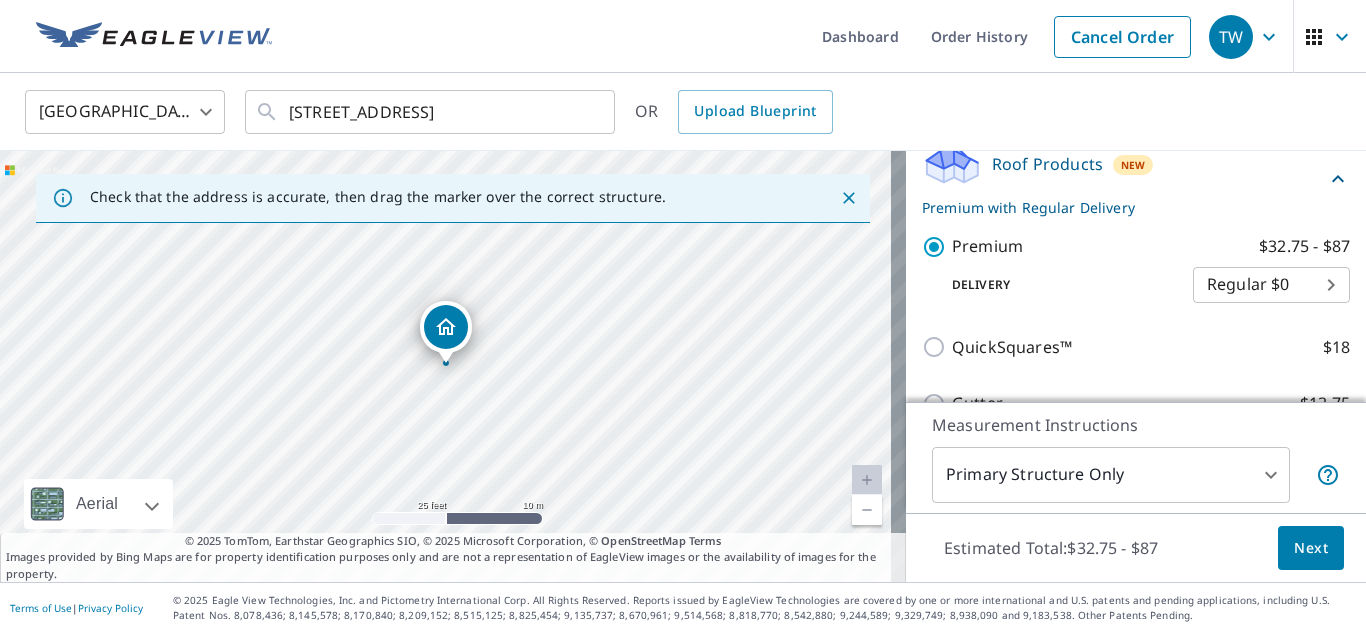click on "Next" at bounding box center [1311, 548] 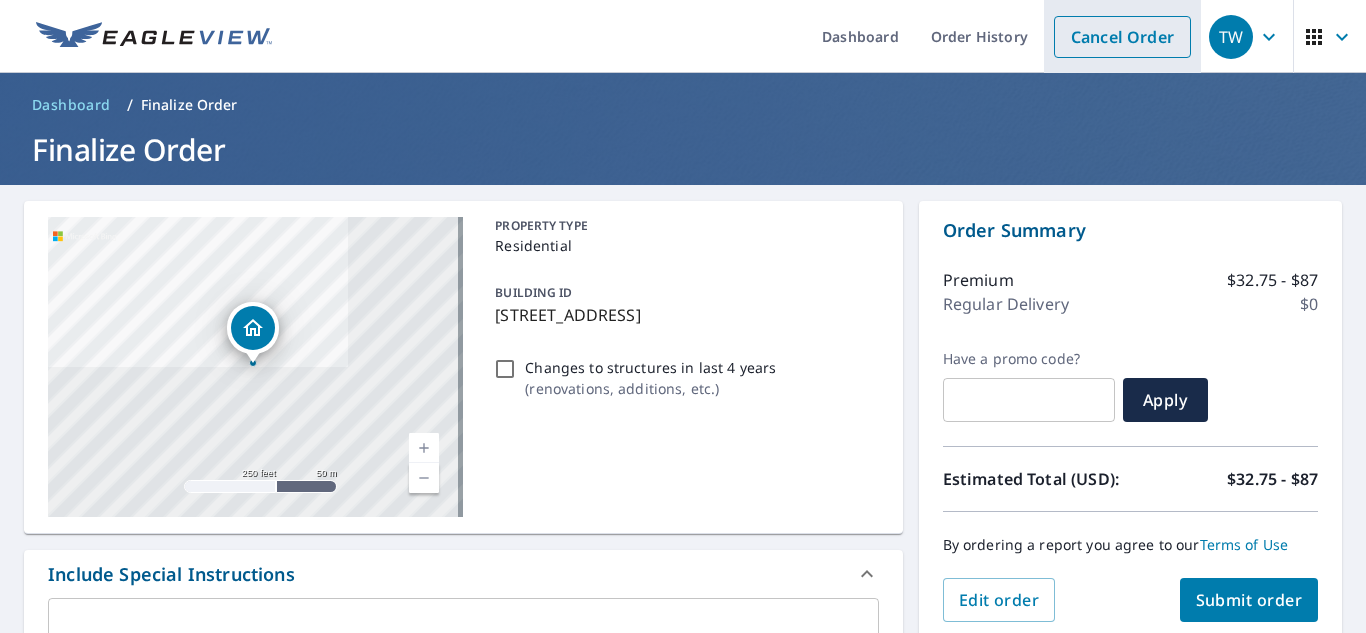 click on "Cancel Order" at bounding box center (1122, 37) 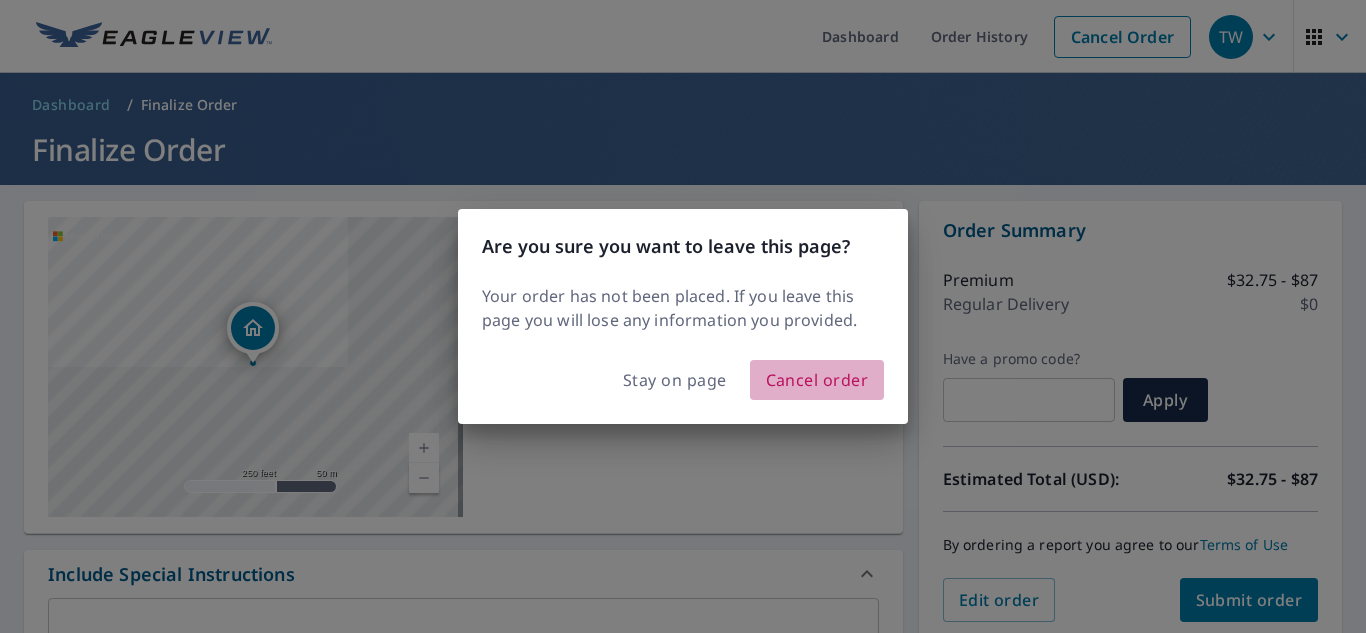click on "Cancel order" at bounding box center [817, 380] 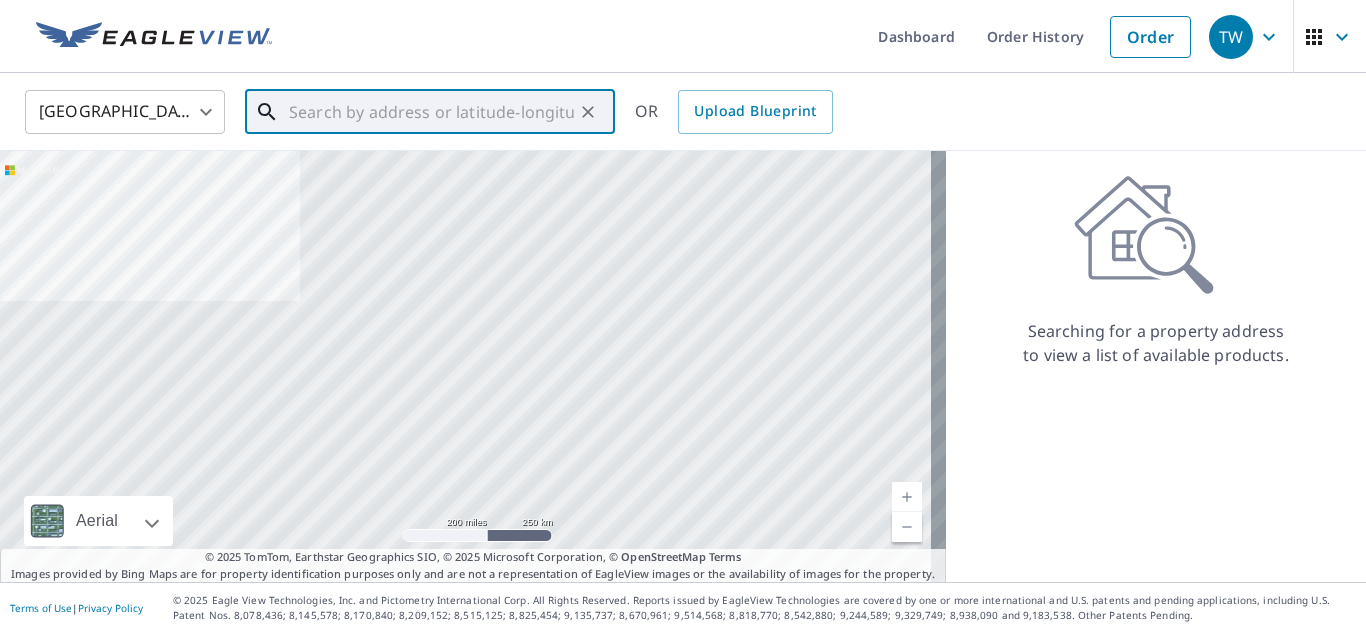 click at bounding box center [431, 112] 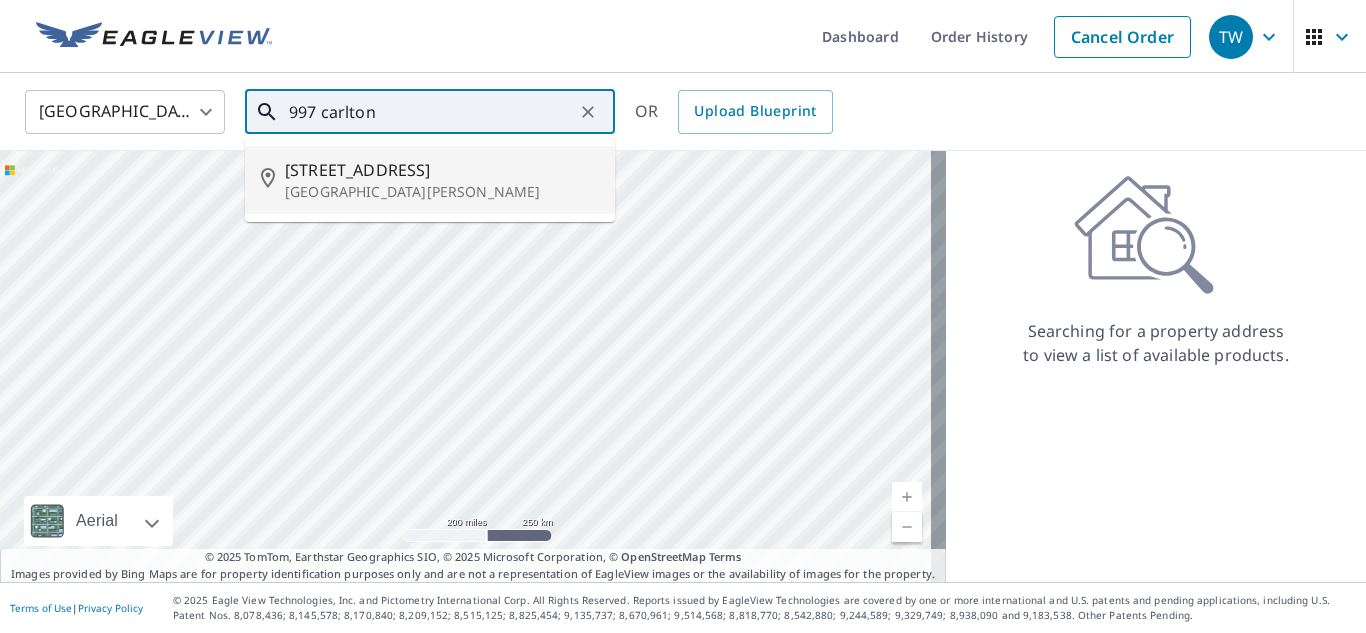 click on "[GEOGRAPHIC_DATA][PERSON_NAME]" at bounding box center (442, 192) 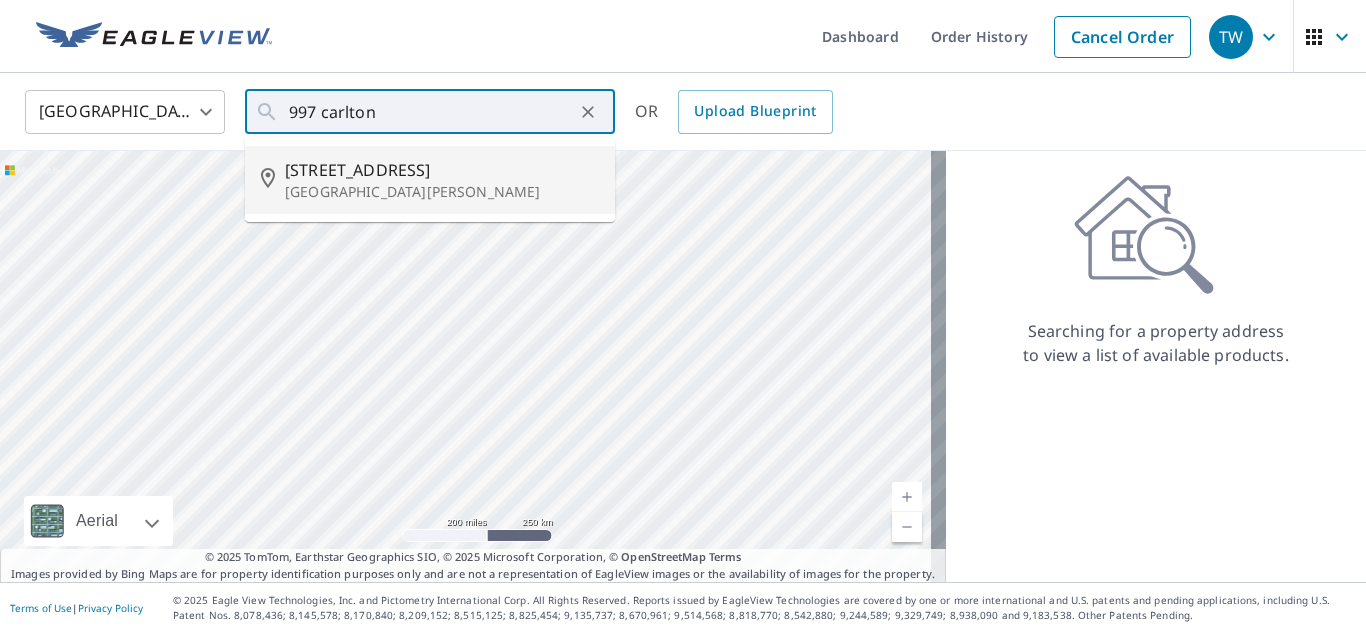 type on "[STREET_ADDRESS][PERSON_NAME]" 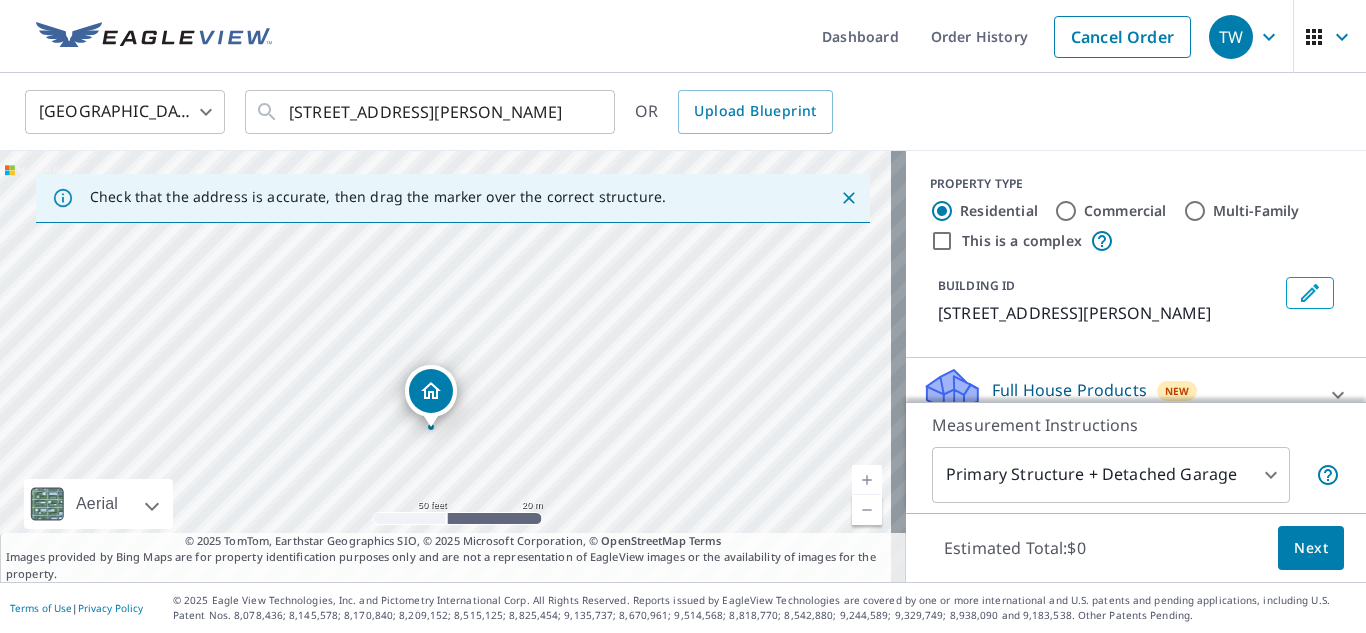 drag, startPoint x: 485, startPoint y: 393, endPoint x: 454, endPoint y: 202, distance: 193.49936 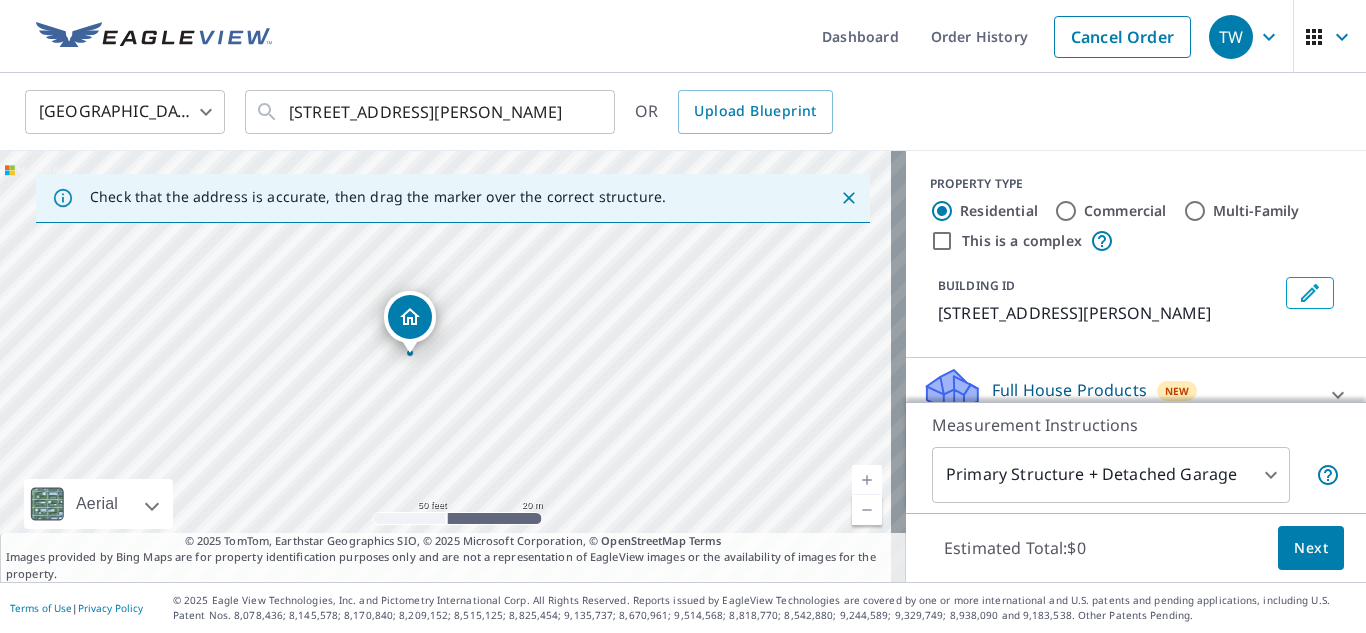 click on "Dashboard Order History Cancel Order" at bounding box center (742, 36) 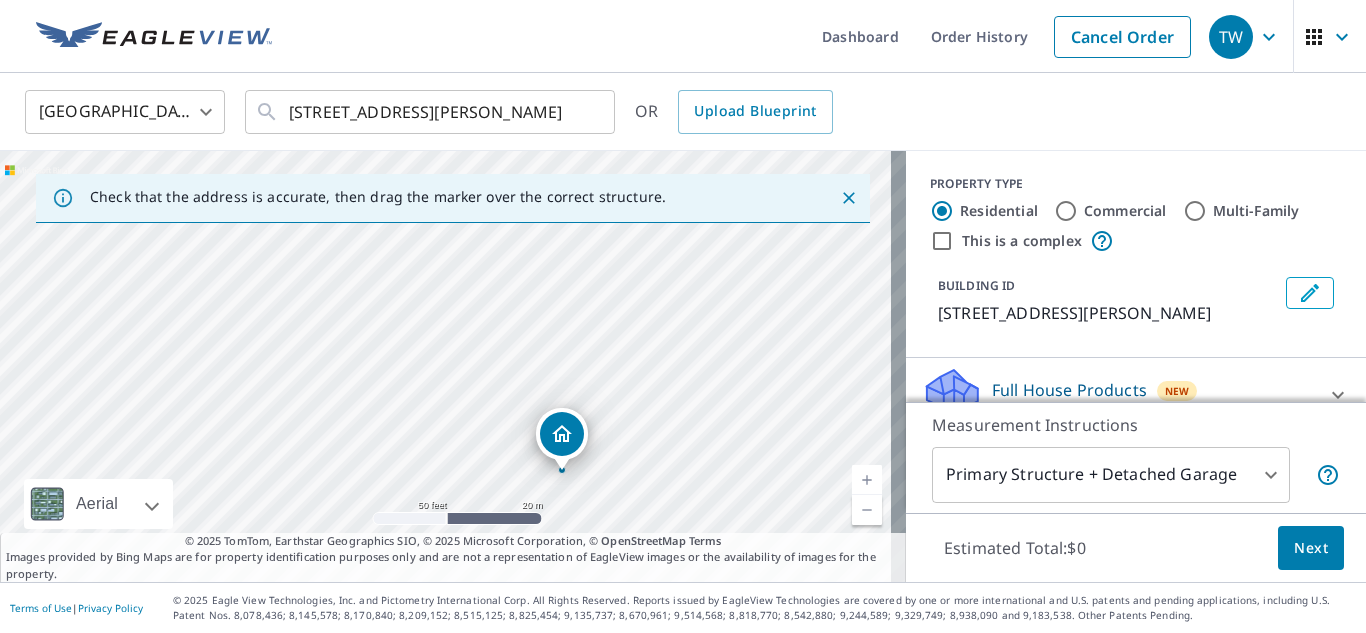 click on "[STREET_ADDRESS][PERSON_NAME]" at bounding box center [453, 366] 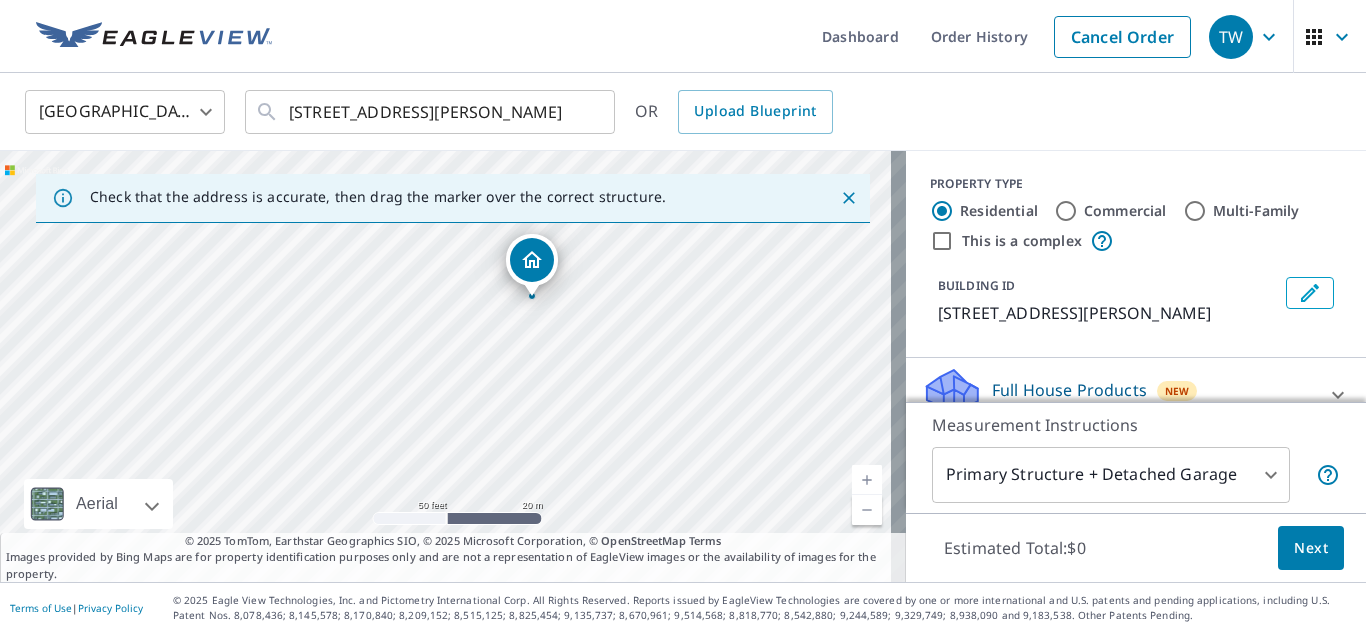 drag, startPoint x: 623, startPoint y: 437, endPoint x: 593, endPoint y: 261, distance: 178.53851 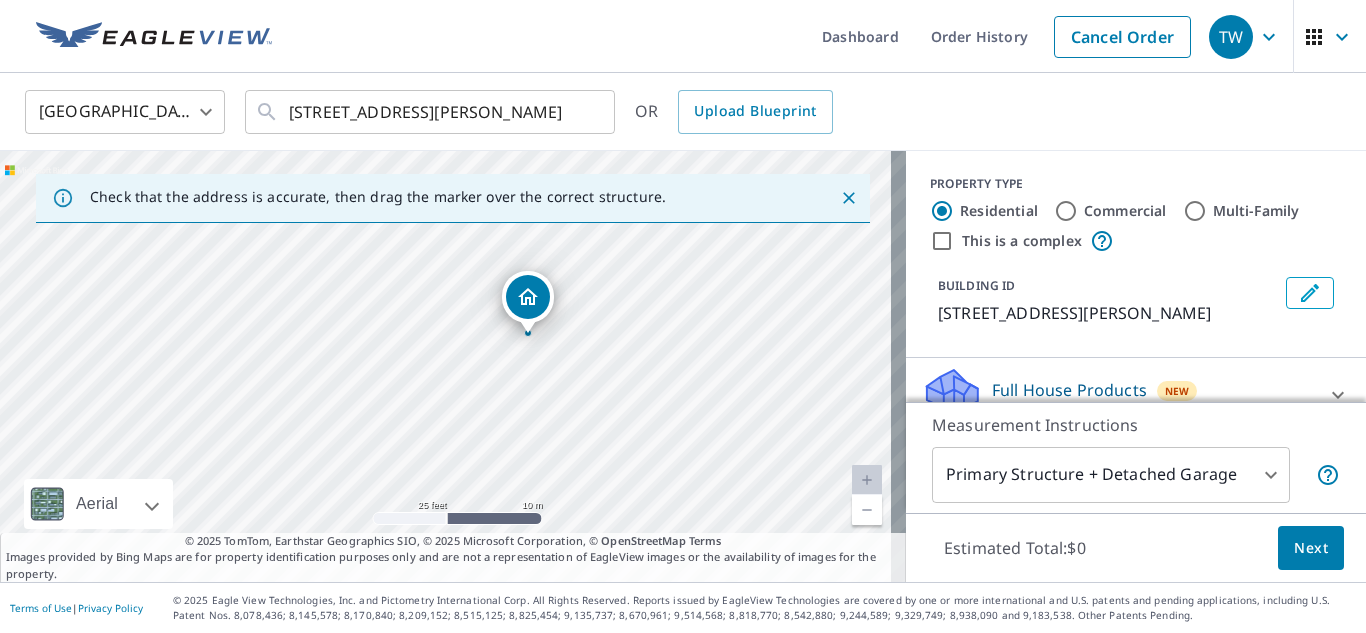 drag, startPoint x: 559, startPoint y: 353, endPoint x: 552, endPoint y: 367, distance: 15.652476 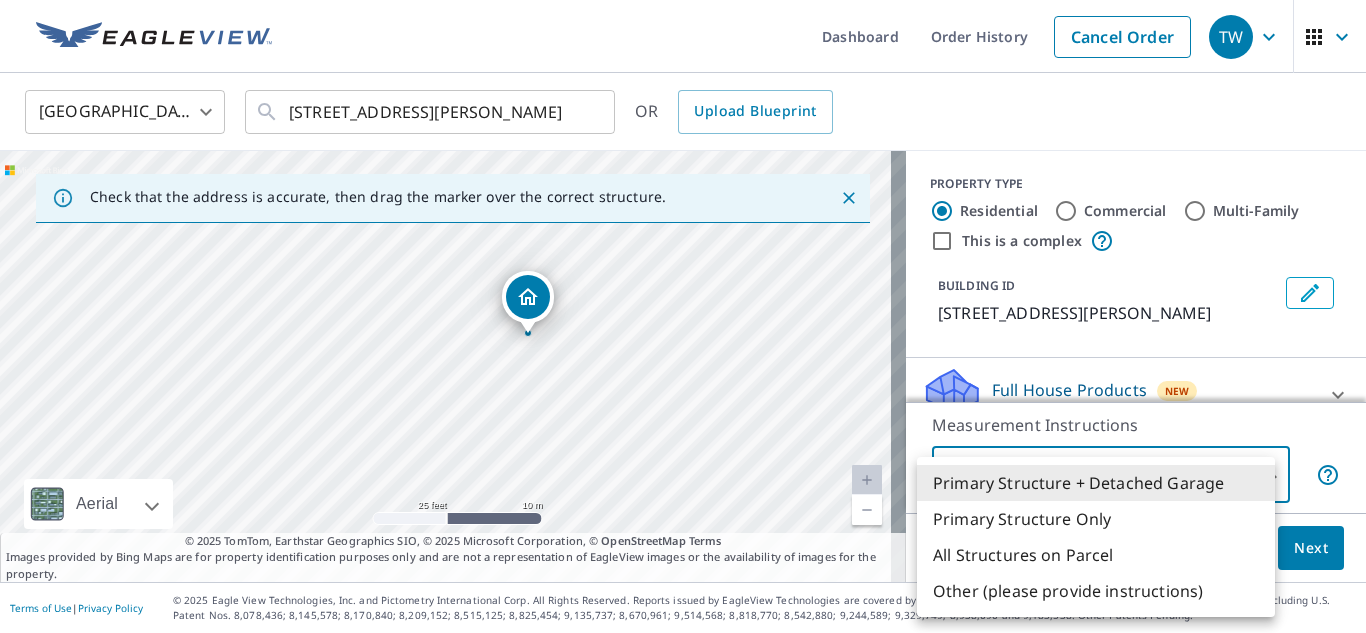 click on "TW TW
Dashboard Order History Cancel Order TW [GEOGRAPHIC_DATA] [GEOGRAPHIC_DATA] ​ [STREET_ADDRESS][PERSON_NAME] ​ OR Upload Blueprint Check that the address is accurate, then drag the marker over the correct structure. [STREET_ADDRESS][PERSON_NAME] Aerial Road A standard road map Aerial A detailed look from above Labels Labels 25 feet 10 m © 2025 TomTom, © Vexcel Imaging, © 2025 Microsoft Corporation,  © OpenStreetMap Terms © 2025 TomTom, Earthstar Geographics SIO, © 2025 Microsoft Corporation, ©   OpenStreetMap   Terms Images provided by Bing Maps are for property identification purposes only and are not a representation of EagleView images or the availability of images for the property. PROPERTY TYPE Residential Commercial Multi-Family This is a complex BUILDING ID [STREET_ADDRESS][PERSON_NAME] Full House Products New Full House™ $105 Roof Products New Premium $32.75 - $87 QuickSquares™ $18 Gutter $13.75 Bid Perfect™ $18 Solar Products New Inform Essentials+ $63.25 Inform Advanced" at bounding box center (683, 316) 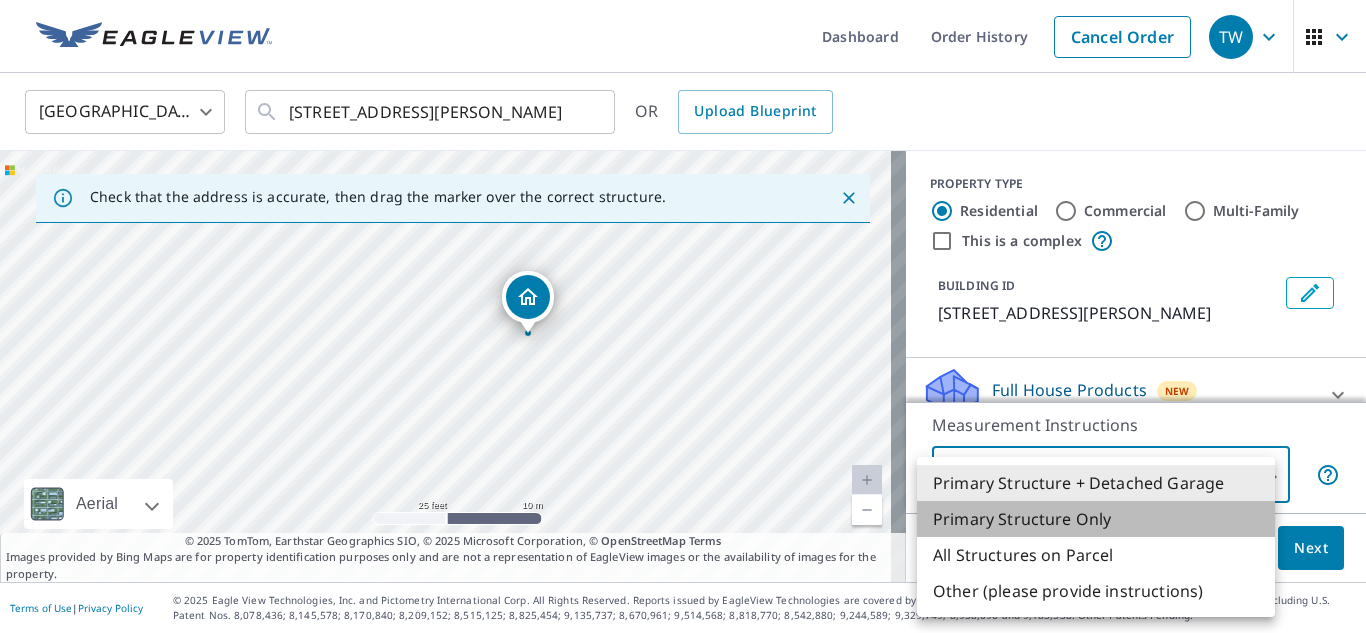 click on "Primary Structure Only" at bounding box center (1096, 519) 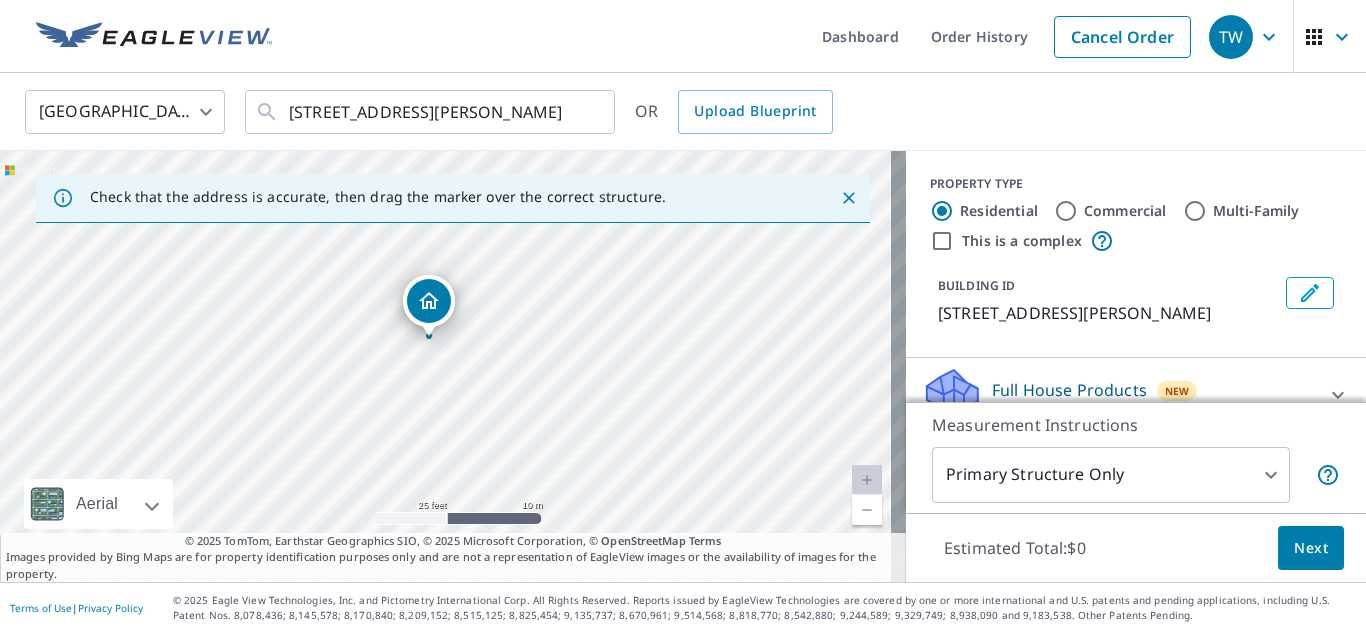 drag, startPoint x: 440, startPoint y: 338, endPoint x: 423, endPoint y: 311, distance: 31.906113 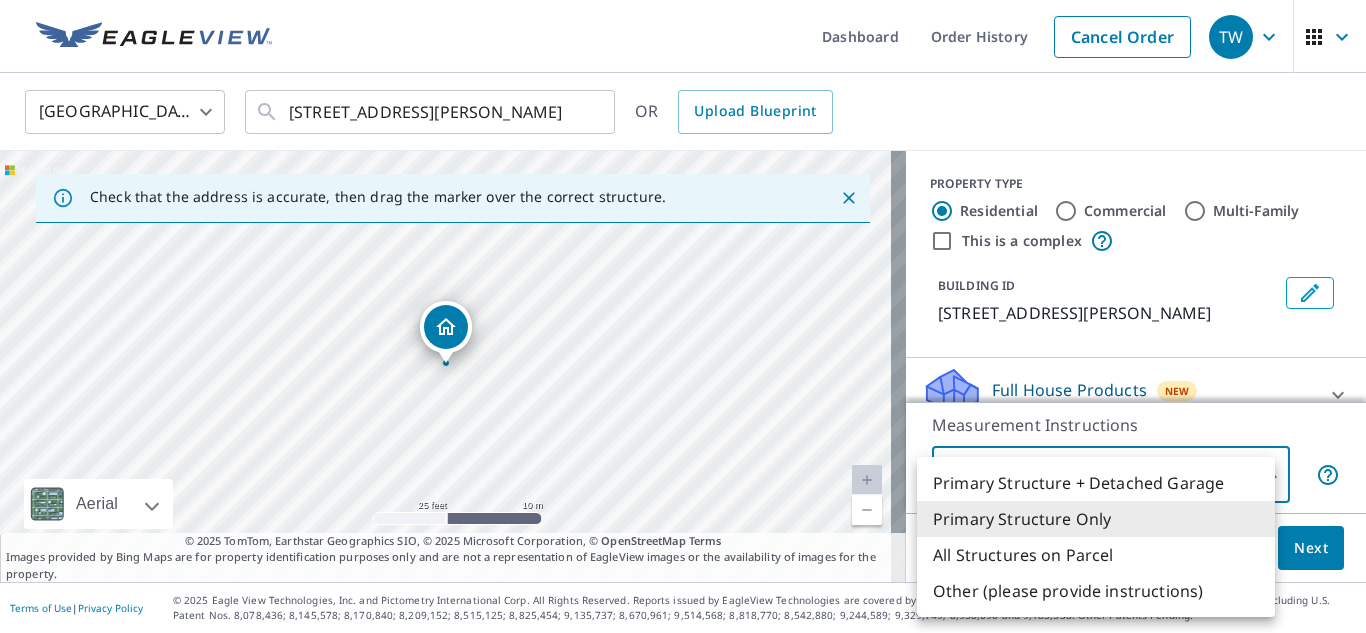 click on "TW TW
Dashboard Order History Cancel Order TW [GEOGRAPHIC_DATA] [GEOGRAPHIC_DATA] ​ [STREET_ADDRESS][PERSON_NAME] ​ OR Upload Blueprint Check that the address is accurate, then drag the marker over the correct structure. [STREET_ADDRESS][PERSON_NAME] Aerial Road A standard road map Aerial A detailed look from above Labels Labels 25 feet 10 m © 2025 TomTom, © Vexcel Imaging, © 2025 Microsoft Corporation,  © OpenStreetMap Terms © 2025 TomTom, Earthstar Geographics SIO, © 2025 Microsoft Corporation, ©   OpenStreetMap   Terms Images provided by Bing Maps are for property identification purposes only and are not a representation of EagleView images or the availability of images for the property. PROPERTY TYPE Residential Commercial Multi-Family This is a complex BUILDING ID [STREET_ADDRESS][PERSON_NAME] Full House Products New Full House™ $105 Roof Products New Premium $32.75 - $87 QuickSquares™ $18 Gutter $13.75 Bid Perfect™ $18 Solar Products New Inform Essentials+ $63.25 Inform Advanced" at bounding box center (683, 316) 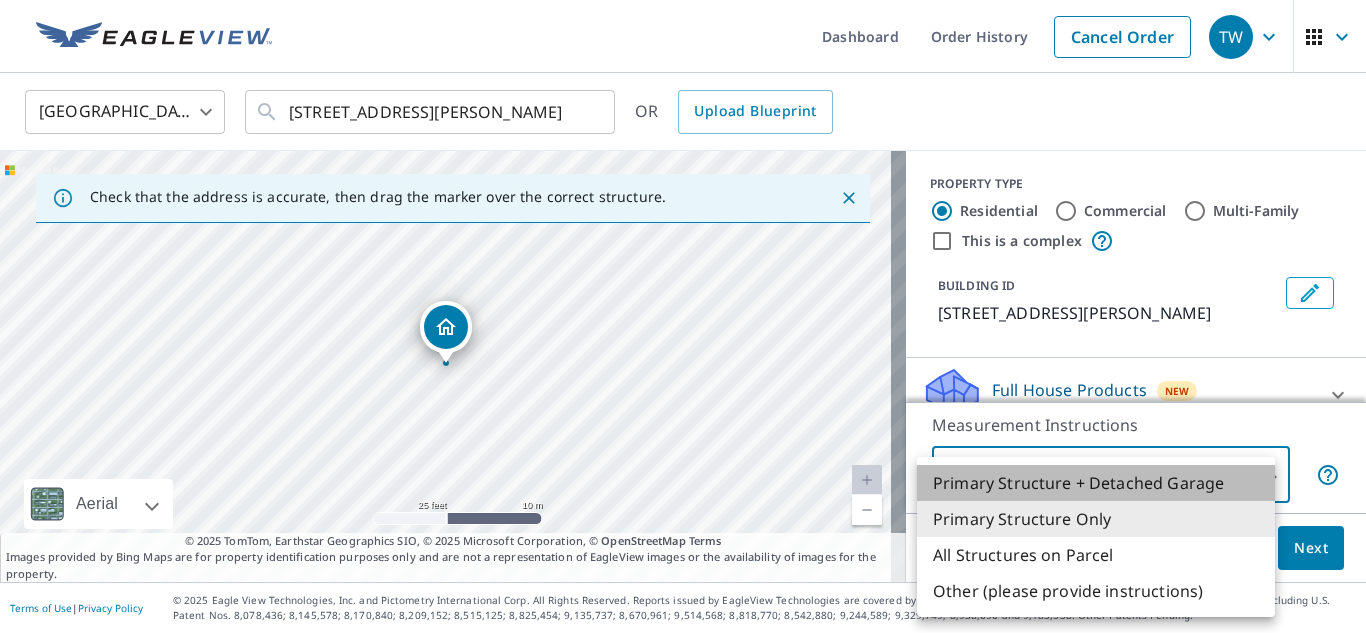 click on "Primary Structure + Detached Garage" at bounding box center [1096, 483] 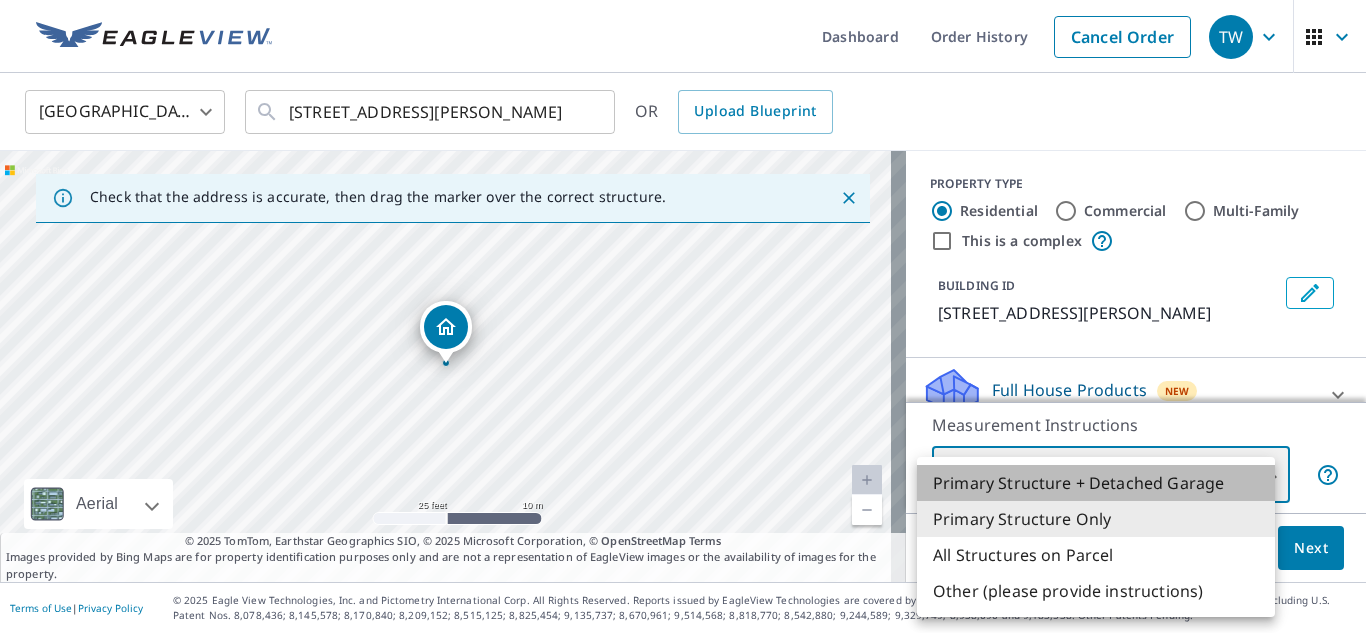 type on "1" 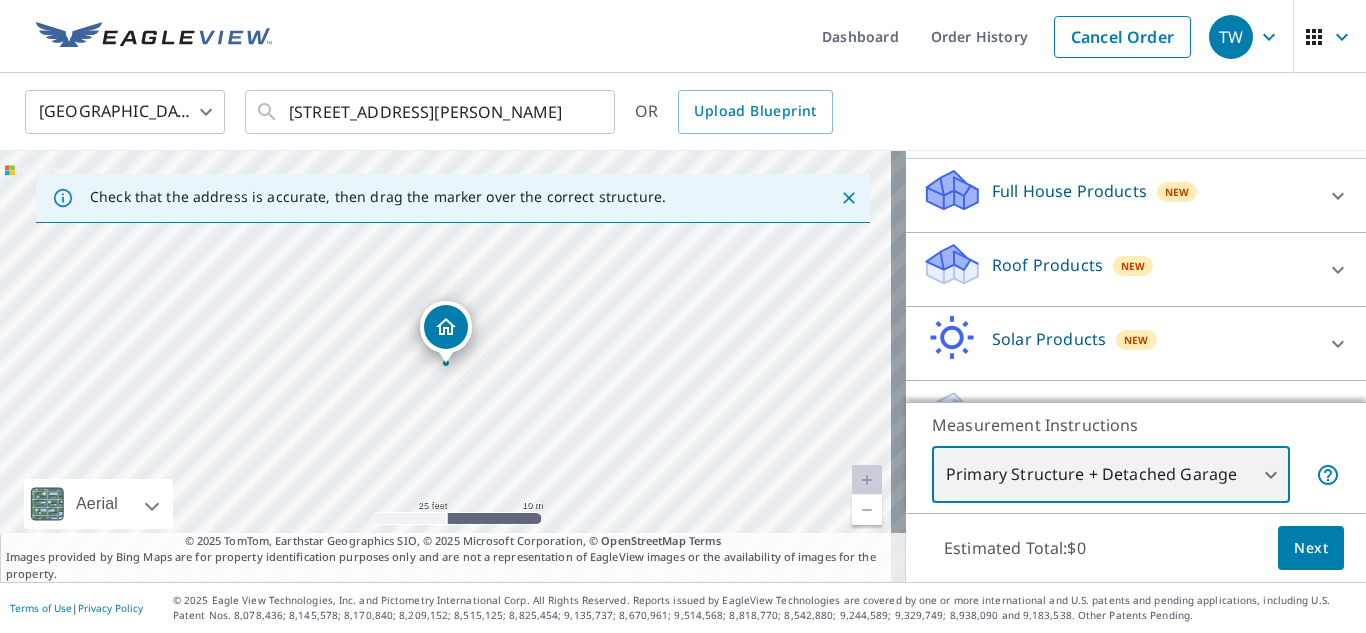 scroll, scrollTop: 200, scrollLeft: 0, axis: vertical 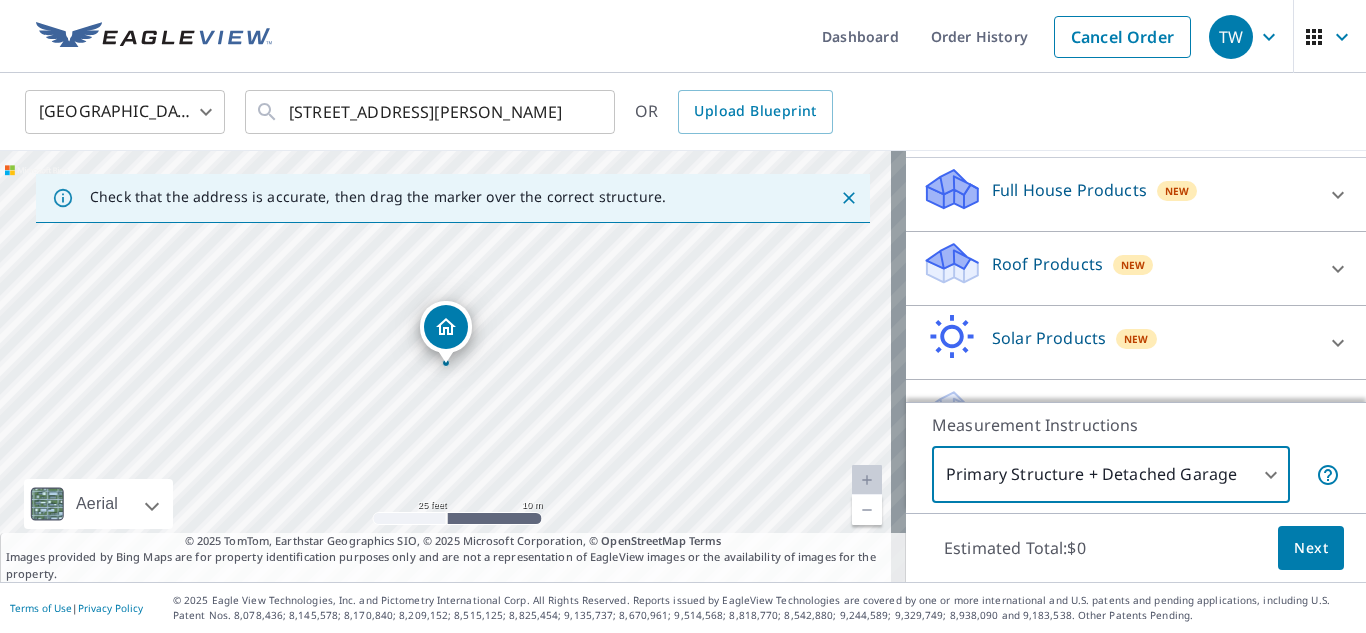 click on "Roof Products" at bounding box center (1047, 264) 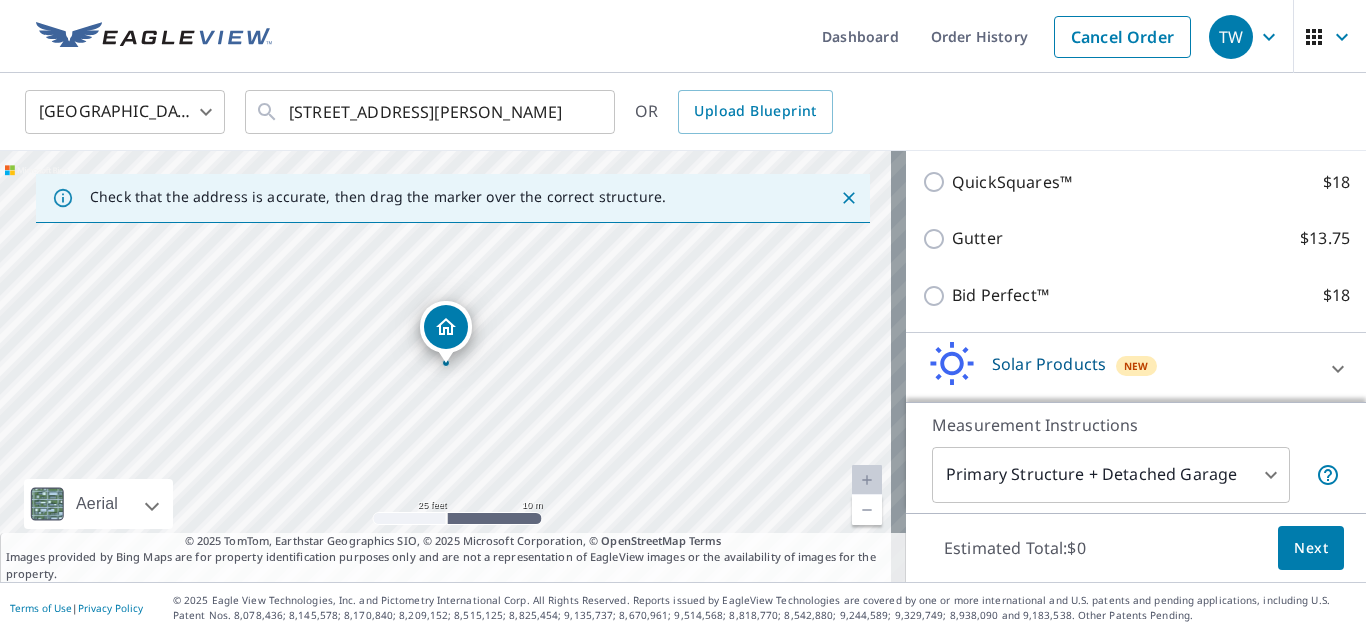scroll, scrollTop: 300, scrollLeft: 0, axis: vertical 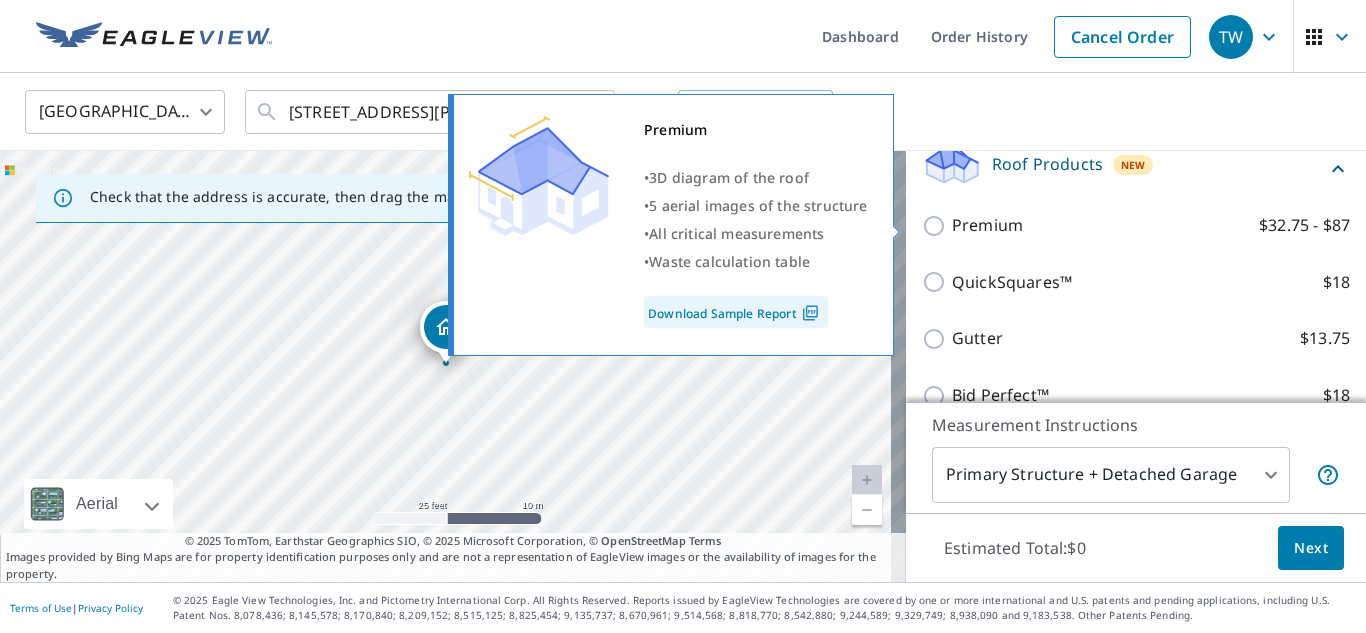 click on "Premium $32.75 - $87" at bounding box center [937, 226] 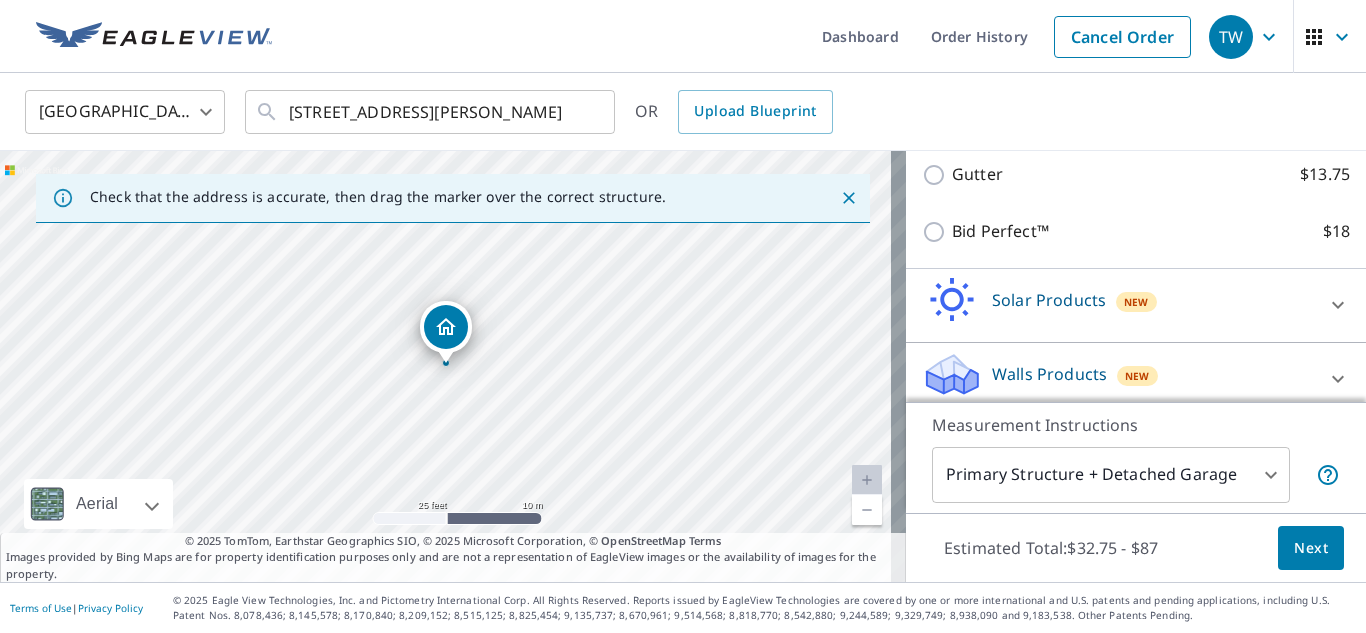 scroll, scrollTop: 544, scrollLeft: 0, axis: vertical 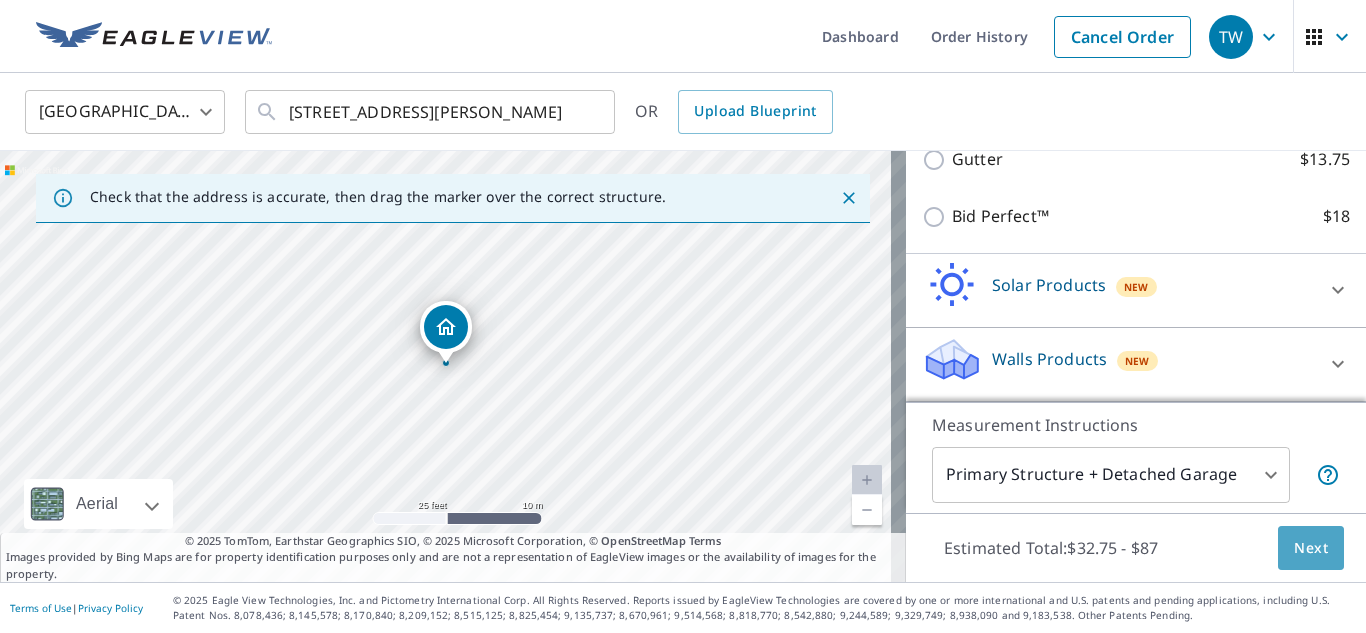 click on "Next" at bounding box center [1311, 548] 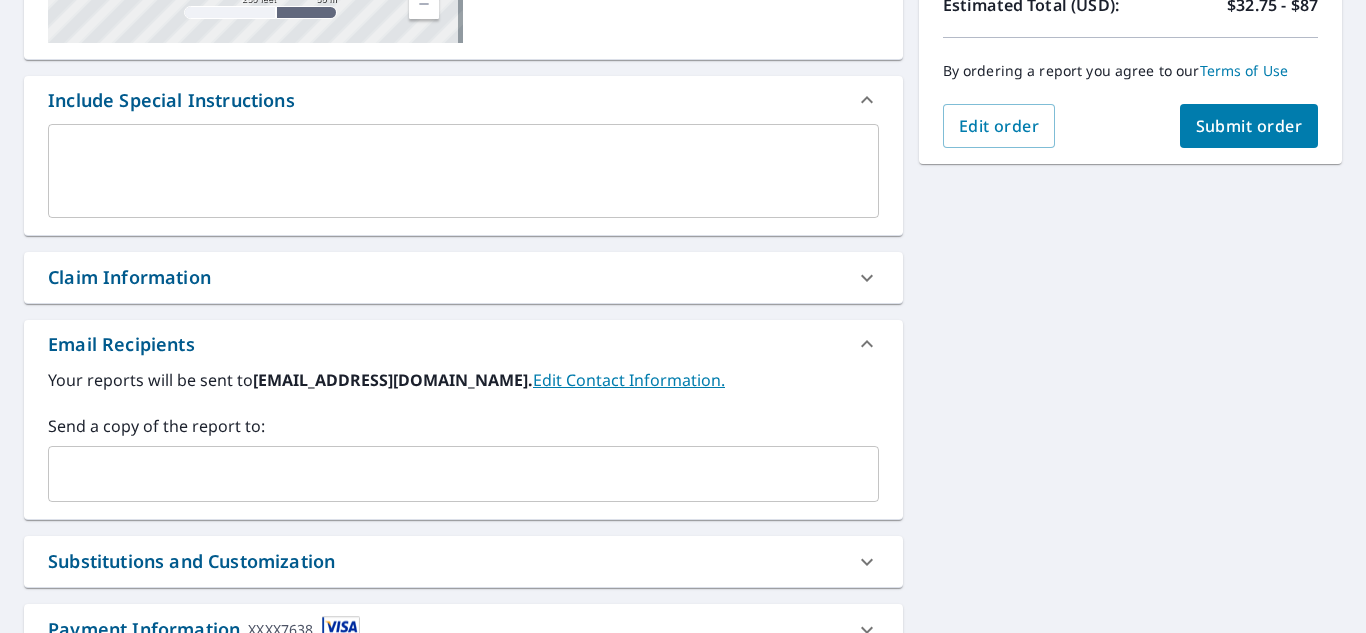 scroll, scrollTop: 600, scrollLeft: 0, axis: vertical 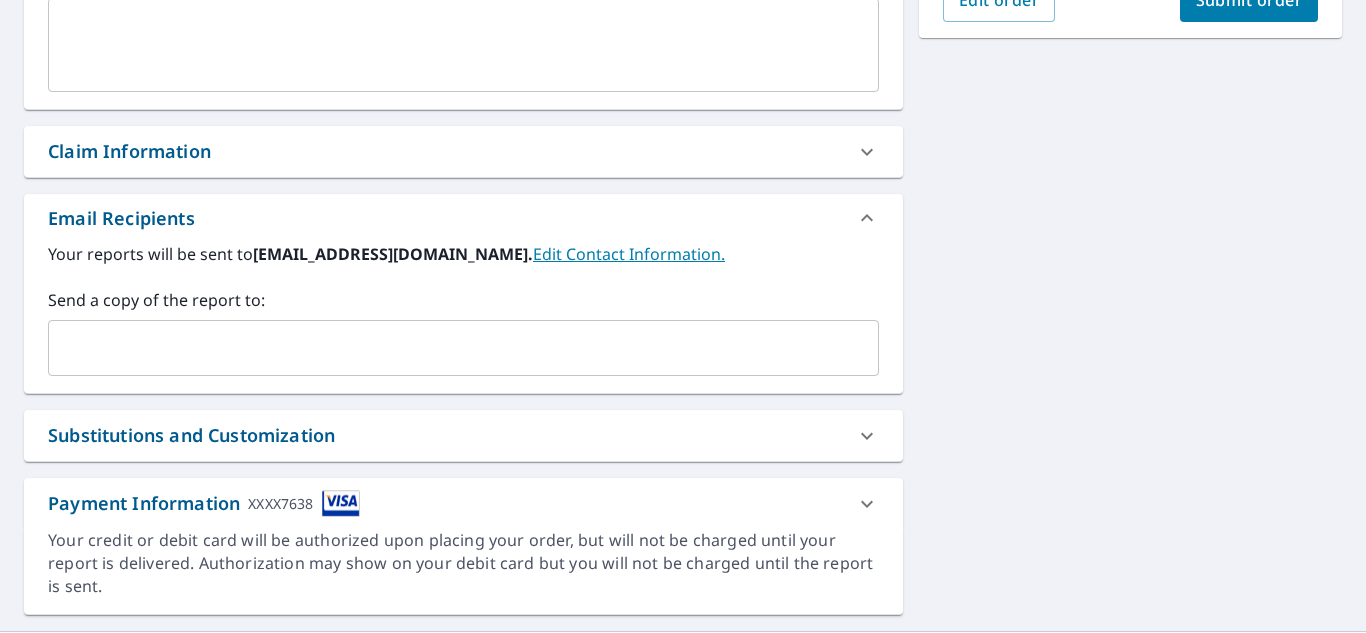 click at bounding box center (448, 348) 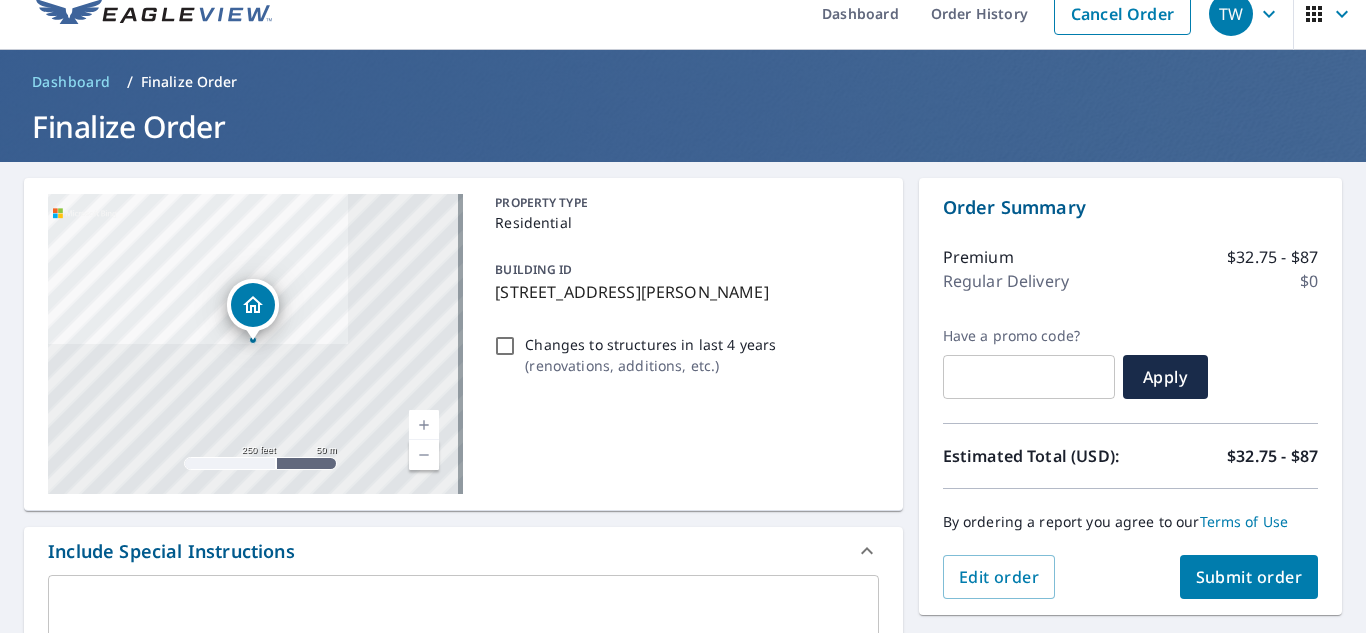 scroll, scrollTop: 0, scrollLeft: 0, axis: both 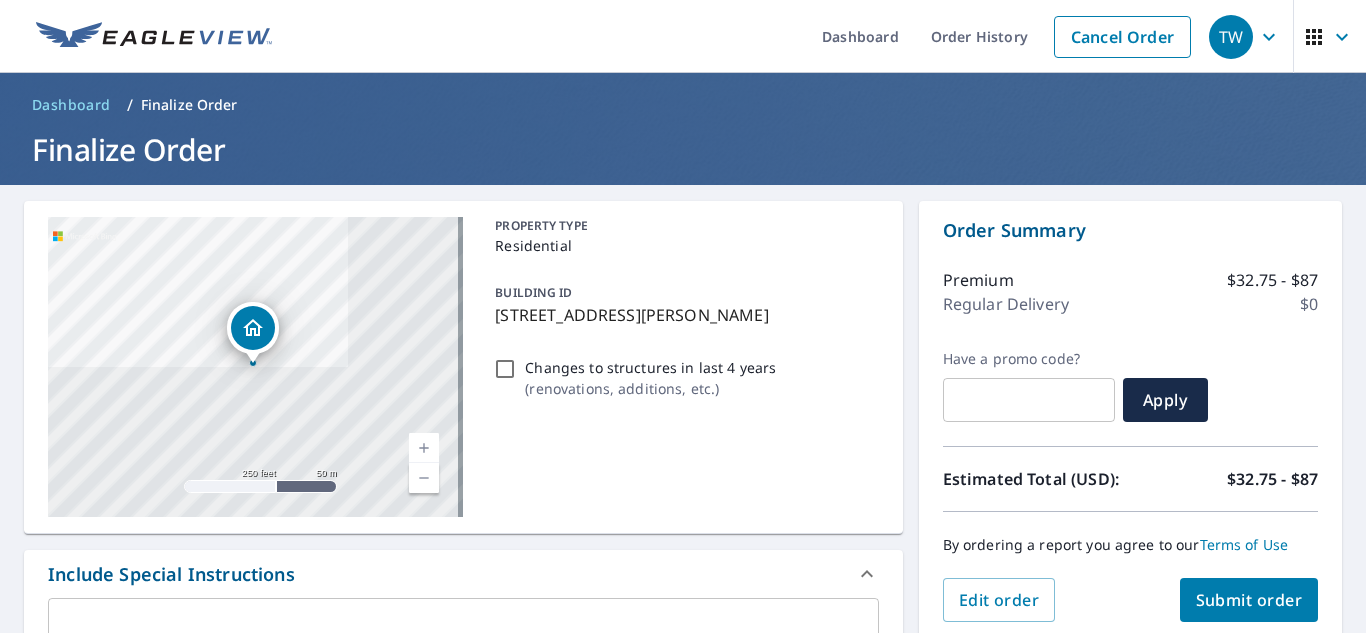 type on "[EMAIL_ADDRESS][DOMAIN_NAME]" 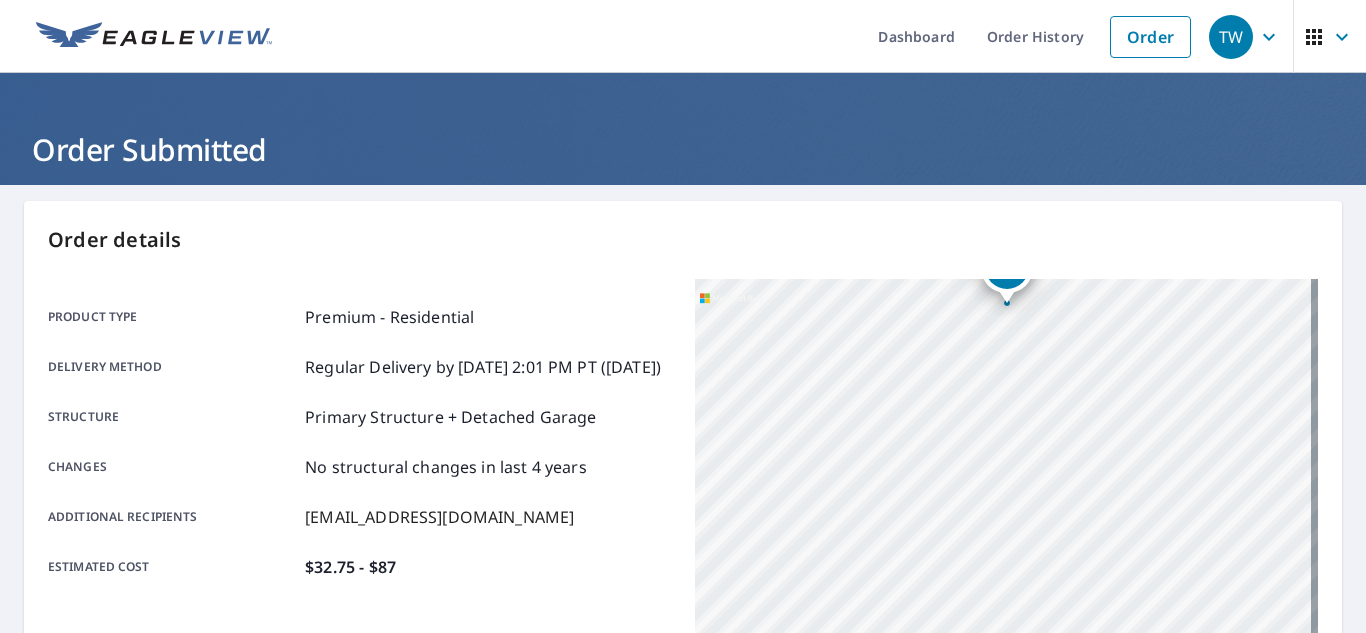 drag, startPoint x: 893, startPoint y: 478, endPoint x: 766, endPoint y: 314, distance: 207.42468 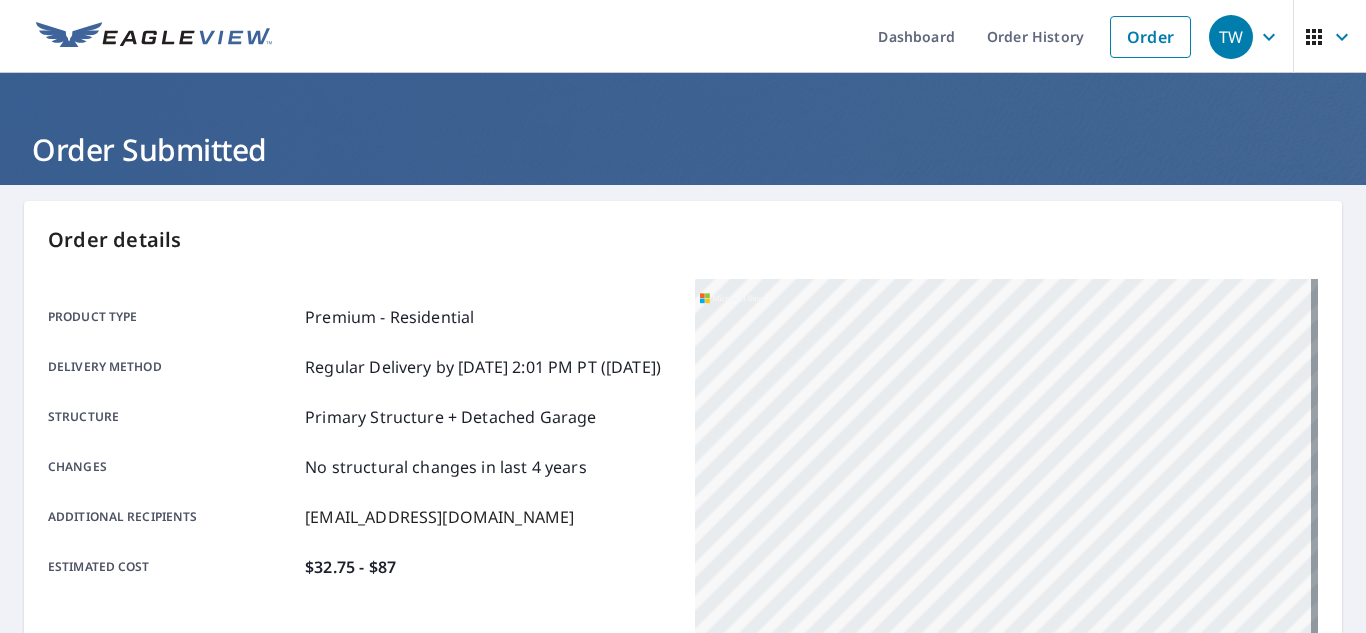 drag, startPoint x: 1162, startPoint y: 523, endPoint x: 1278, endPoint y: 416, distance: 157.81319 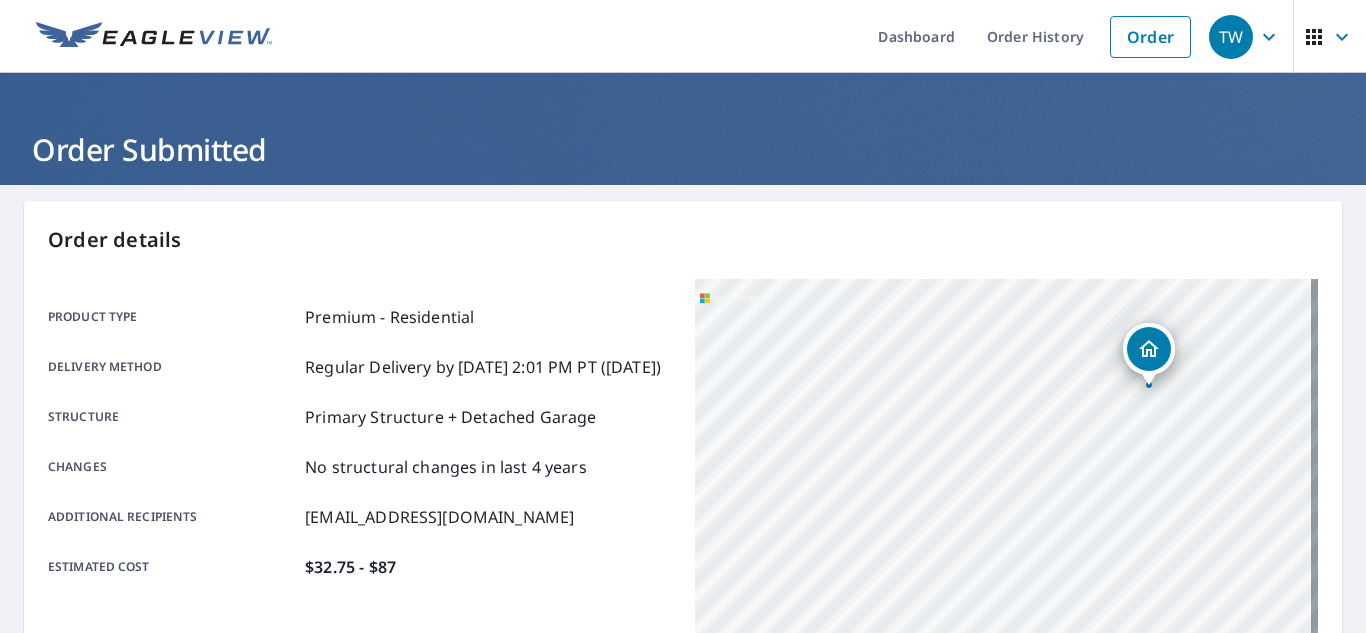 drag, startPoint x: 979, startPoint y: 389, endPoint x: 984, endPoint y: 587, distance: 198.06313 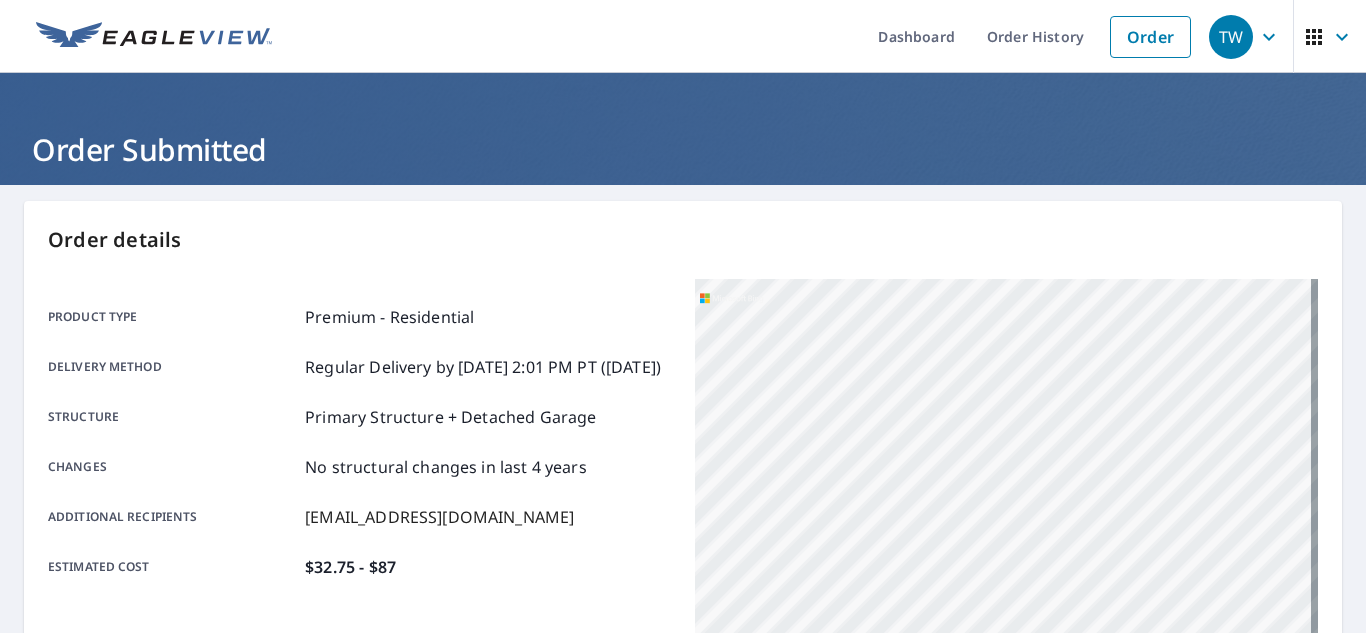 drag, startPoint x: 868, startPoint y: 439, endPoint x: 1007, endPoint y: 481, distance: 145.20676 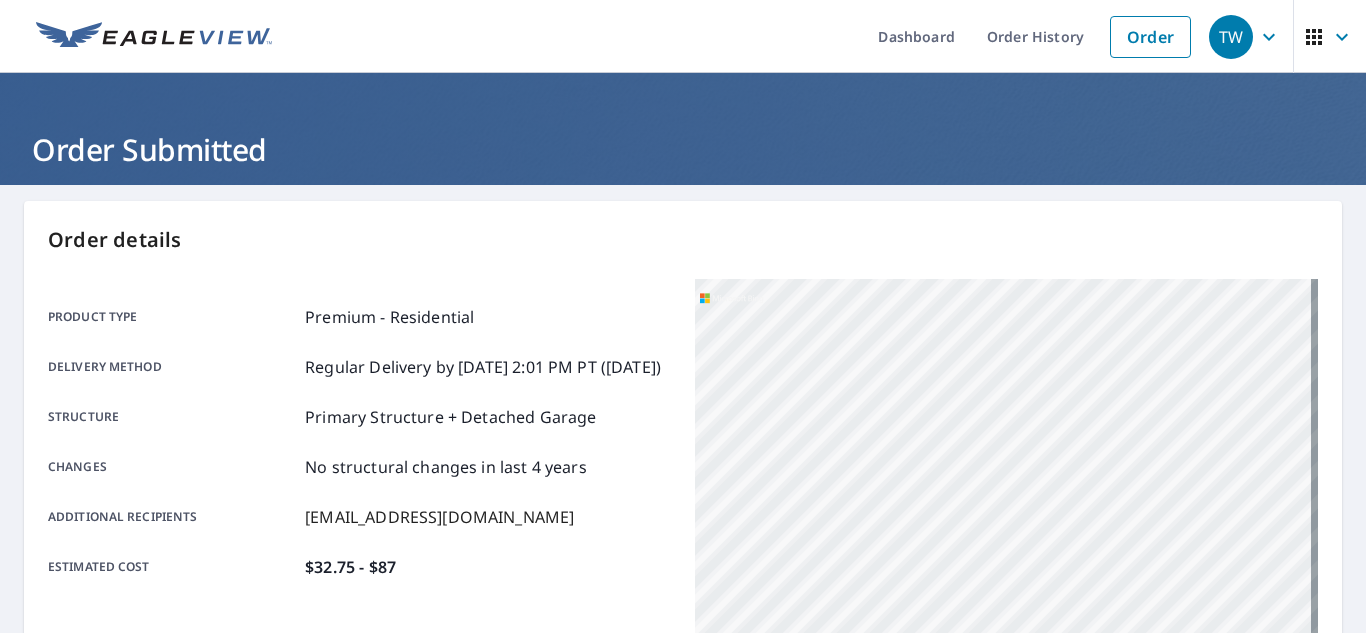 click on "[STREET_ADDRESS][PERSON_NAME]" at bounding box center [1006, 529] 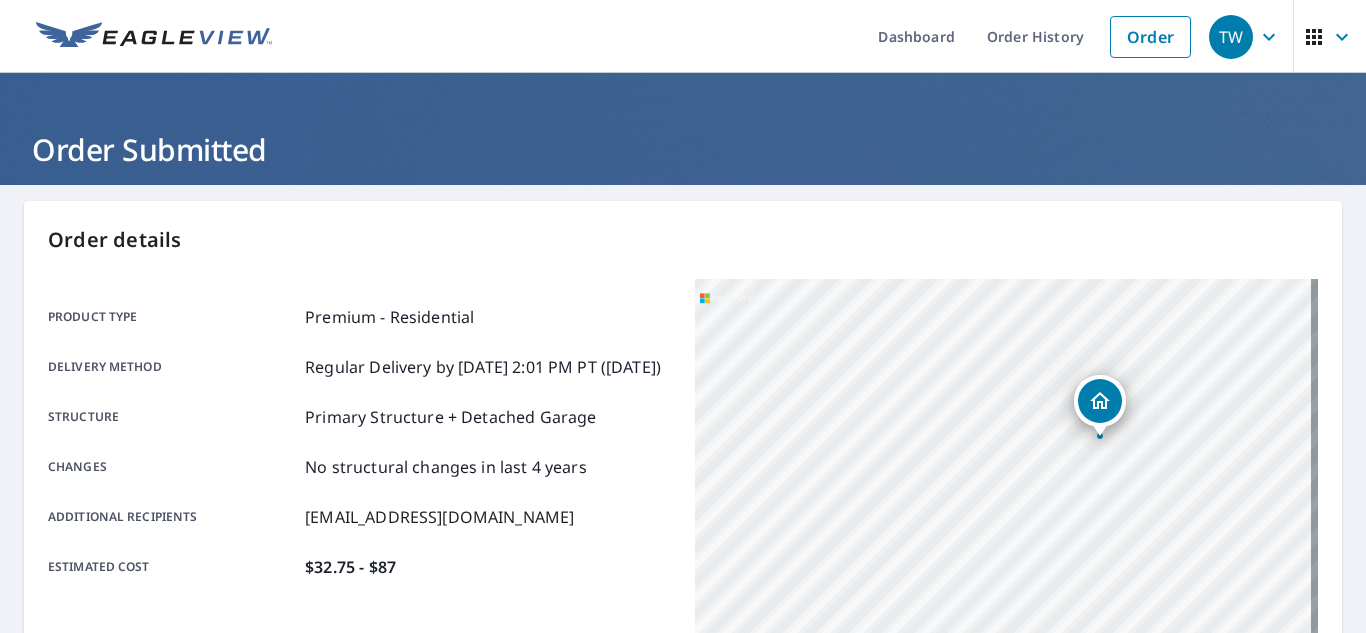 click 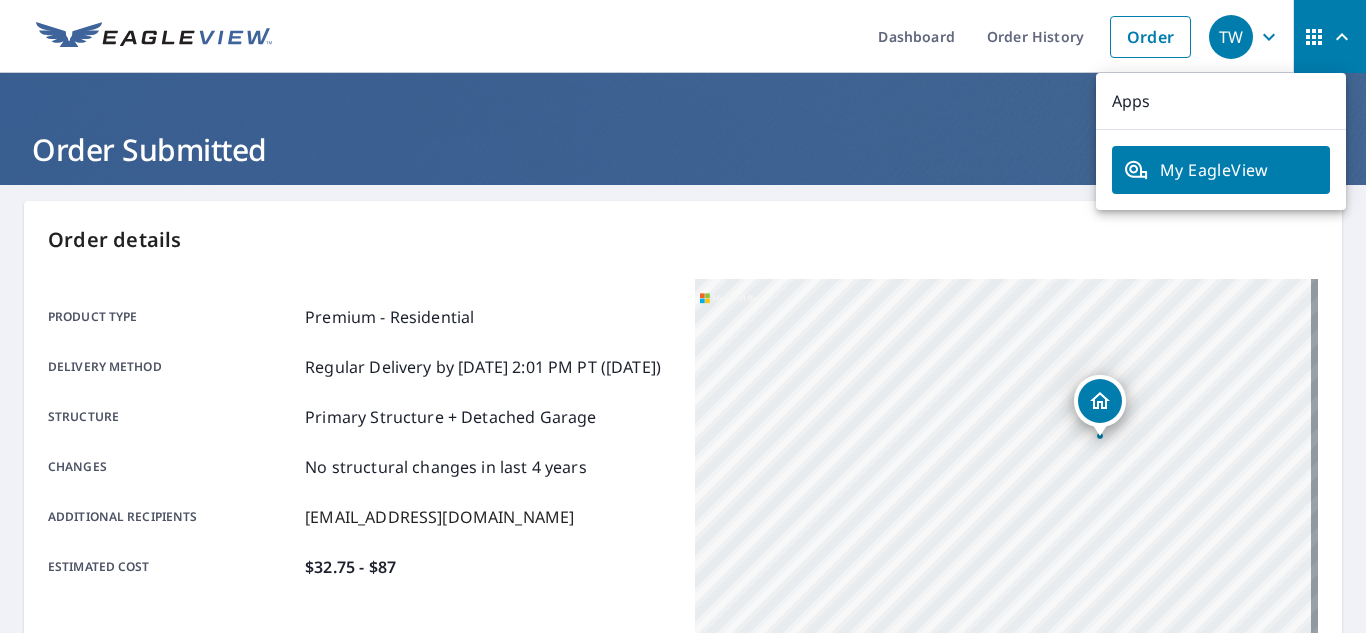 click 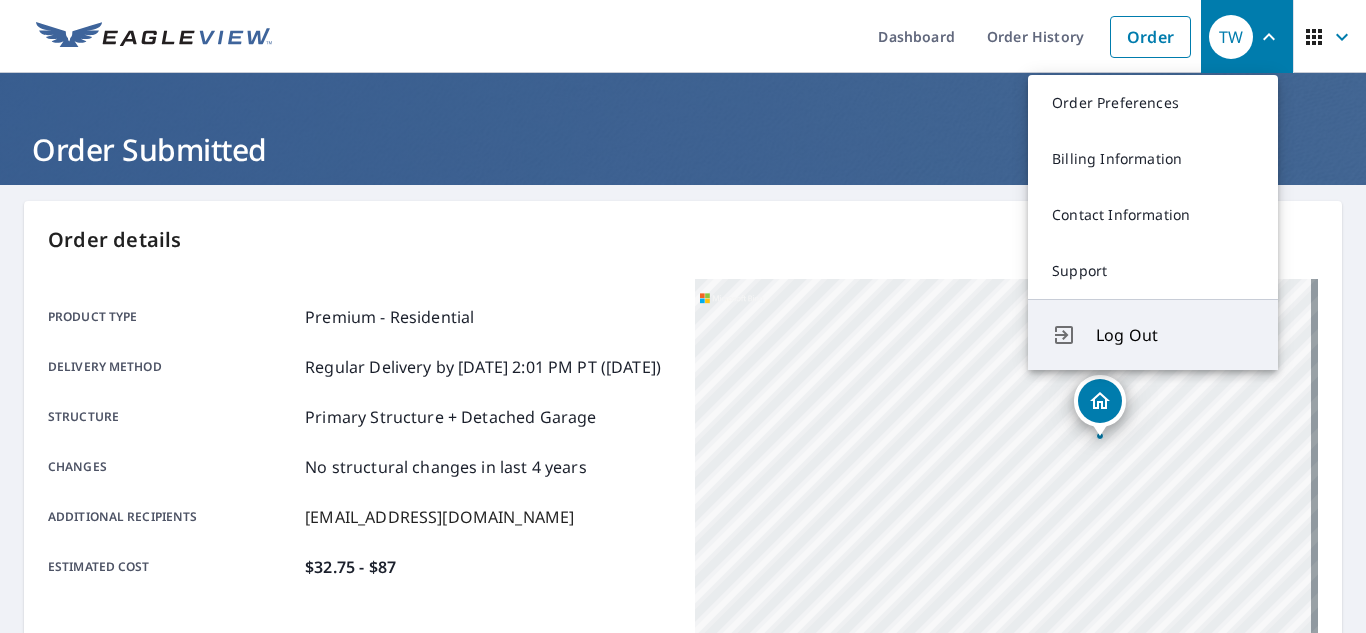click on "Log Out" at bounding box center [1175, 335] 